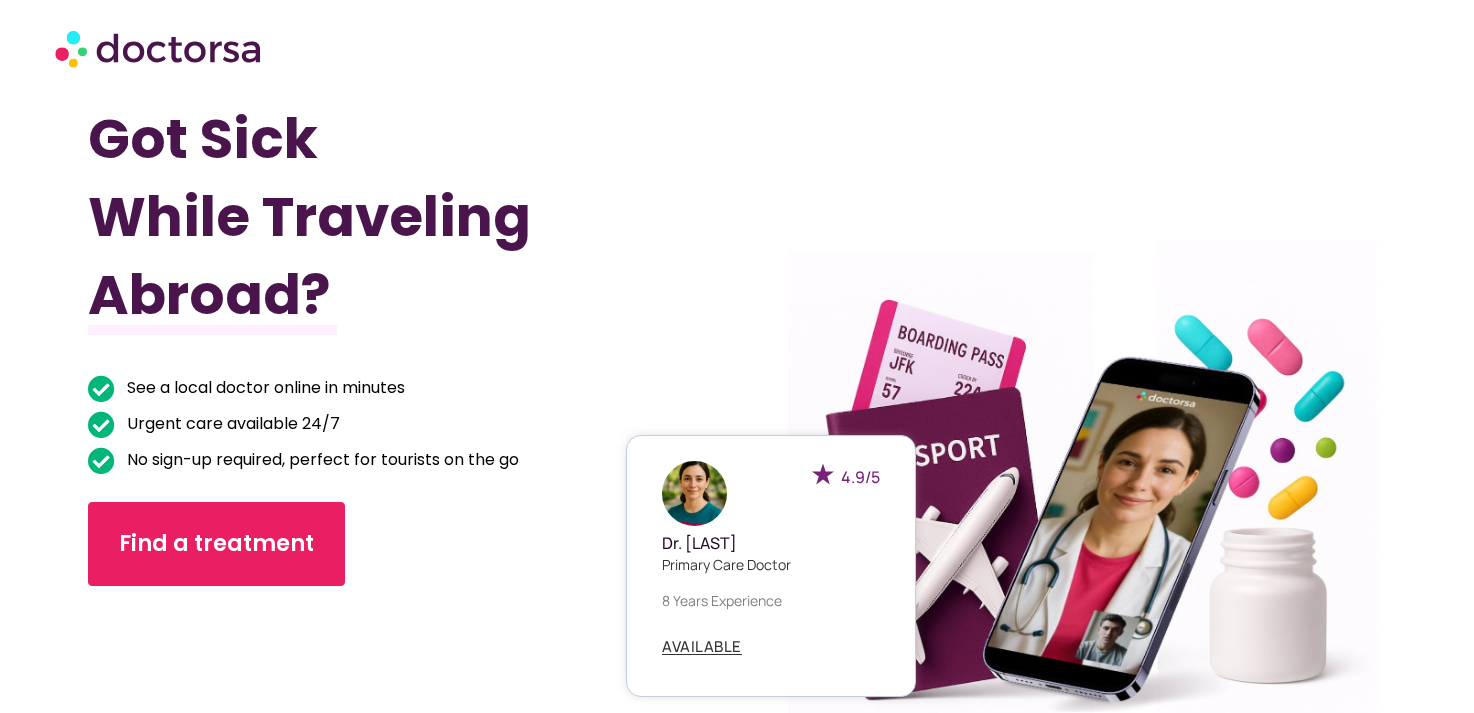 scroll, scrollTop: 0, scrollLeft: 0, axis: both 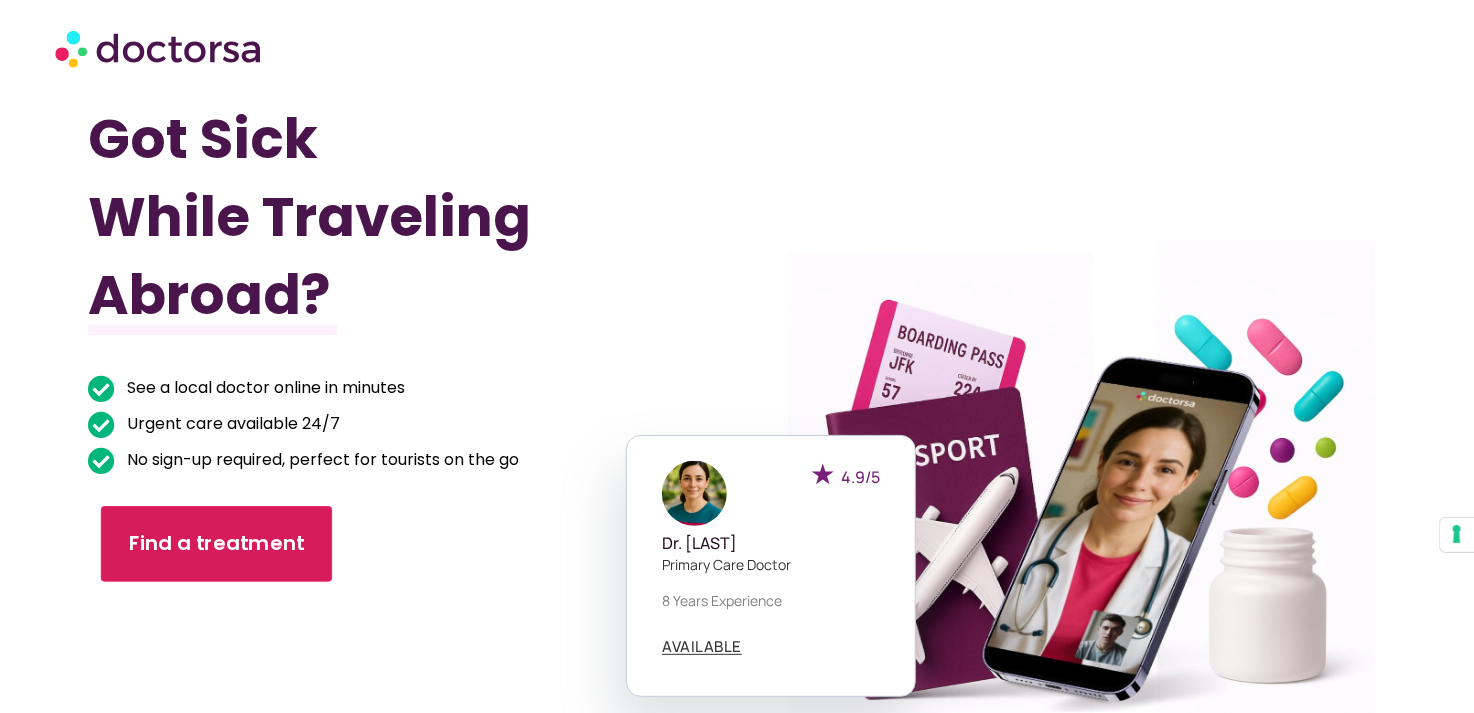 click on "Find a treatment" at bounding box center (217, 544) 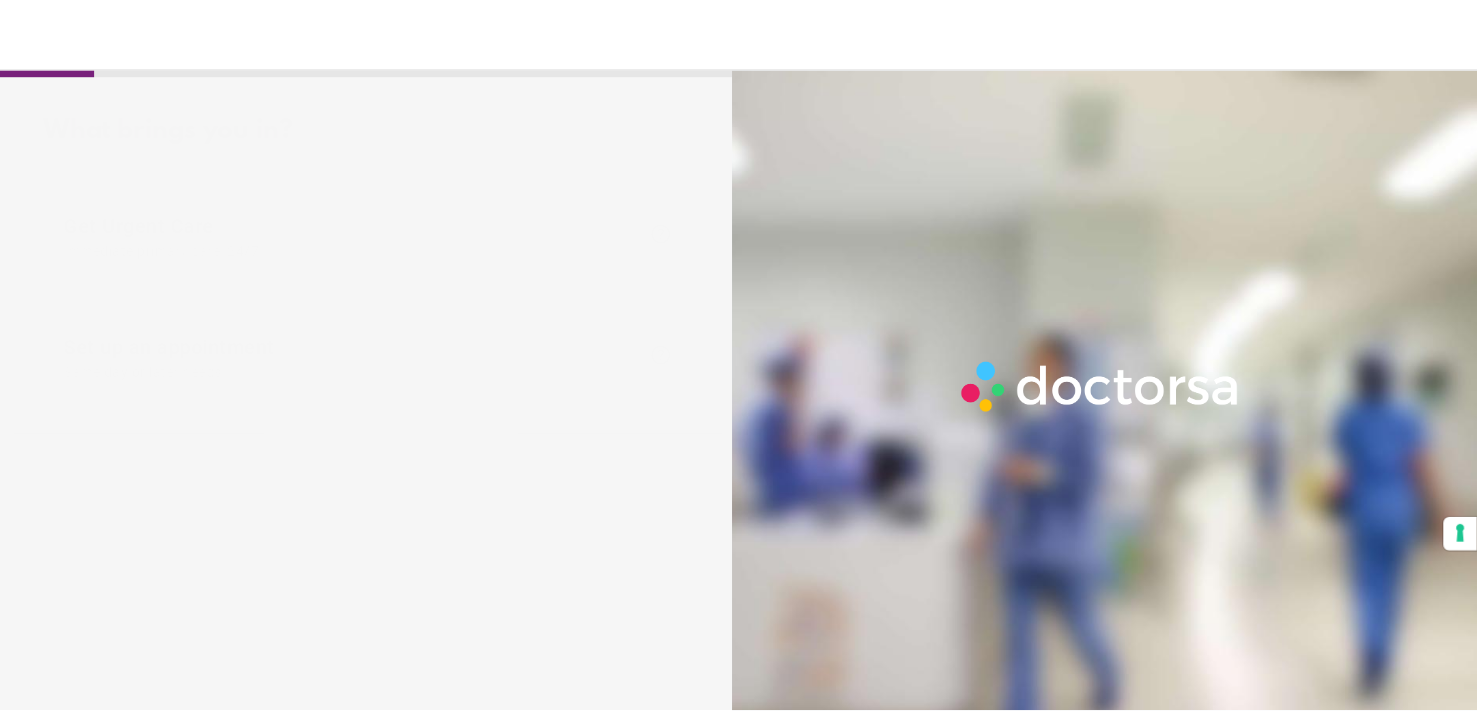 scroll, scrollTop: 0, scrollLeft: 0, axis: both 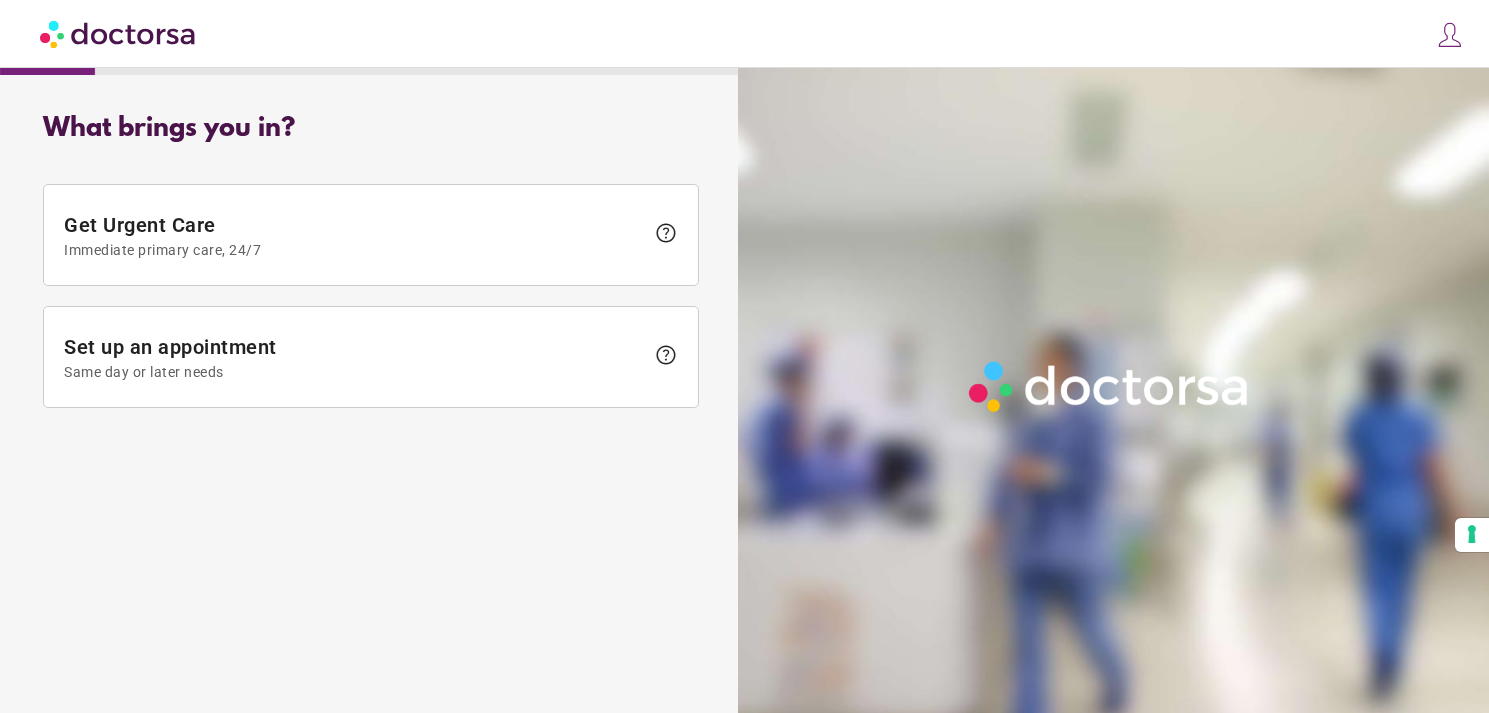 click on "Set up an appointment
Same day or later needs" at bounding box center [354, 357] 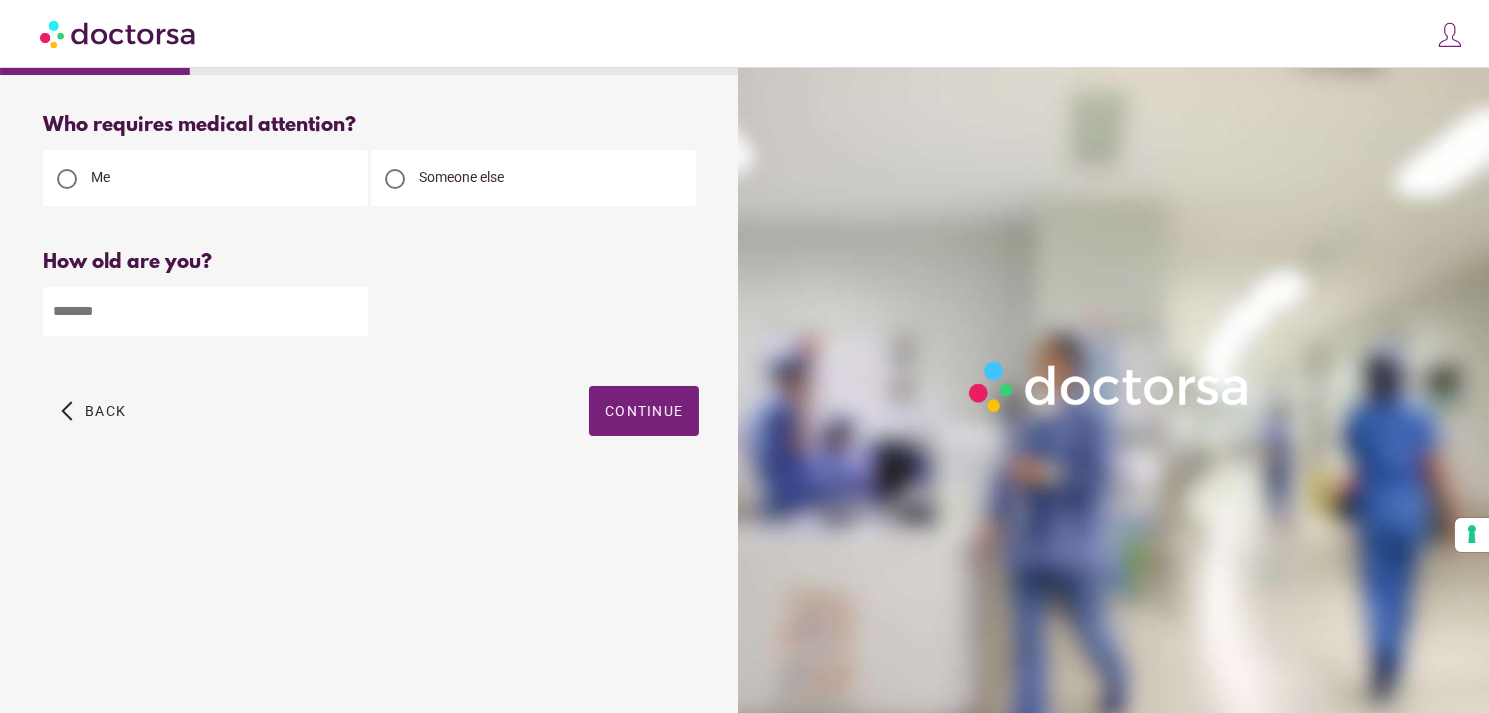 click at bounding box center (205, 311) 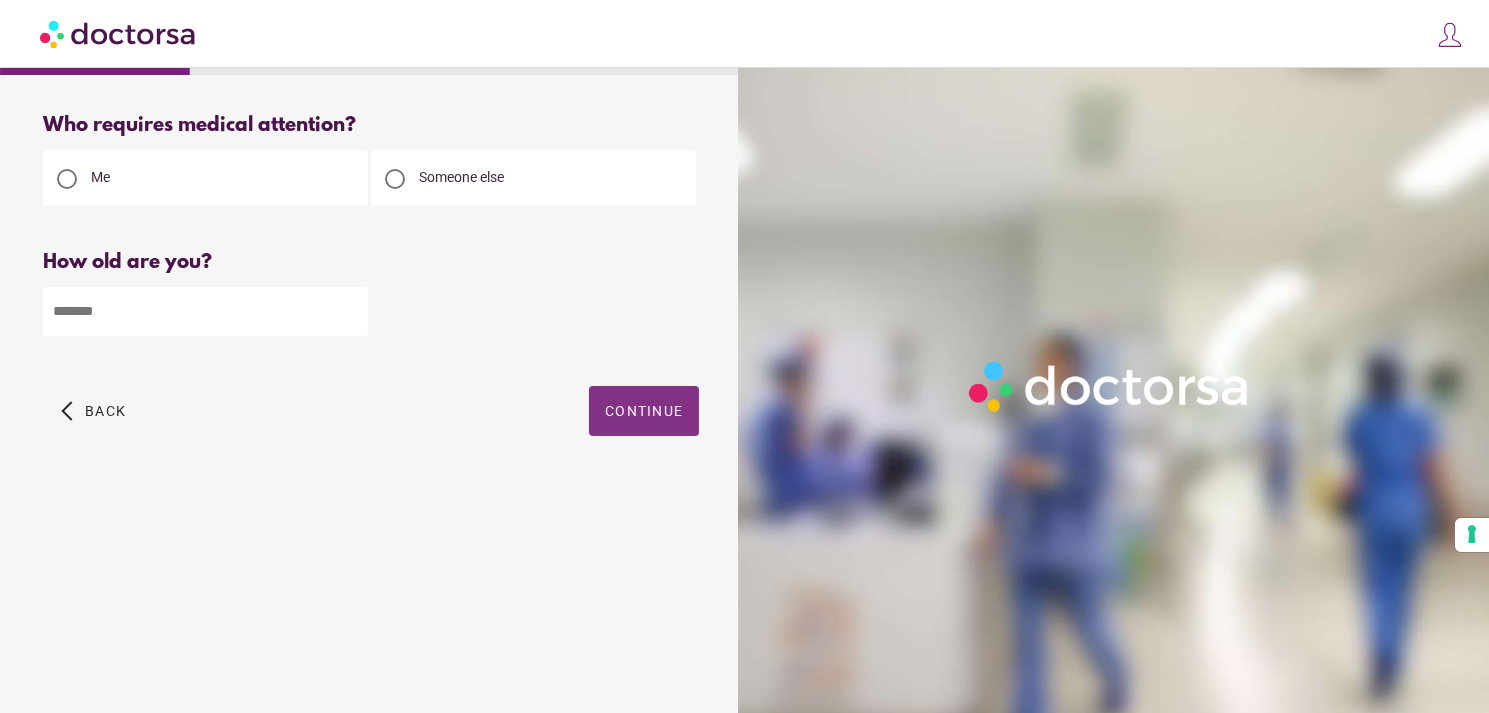 type on "**" 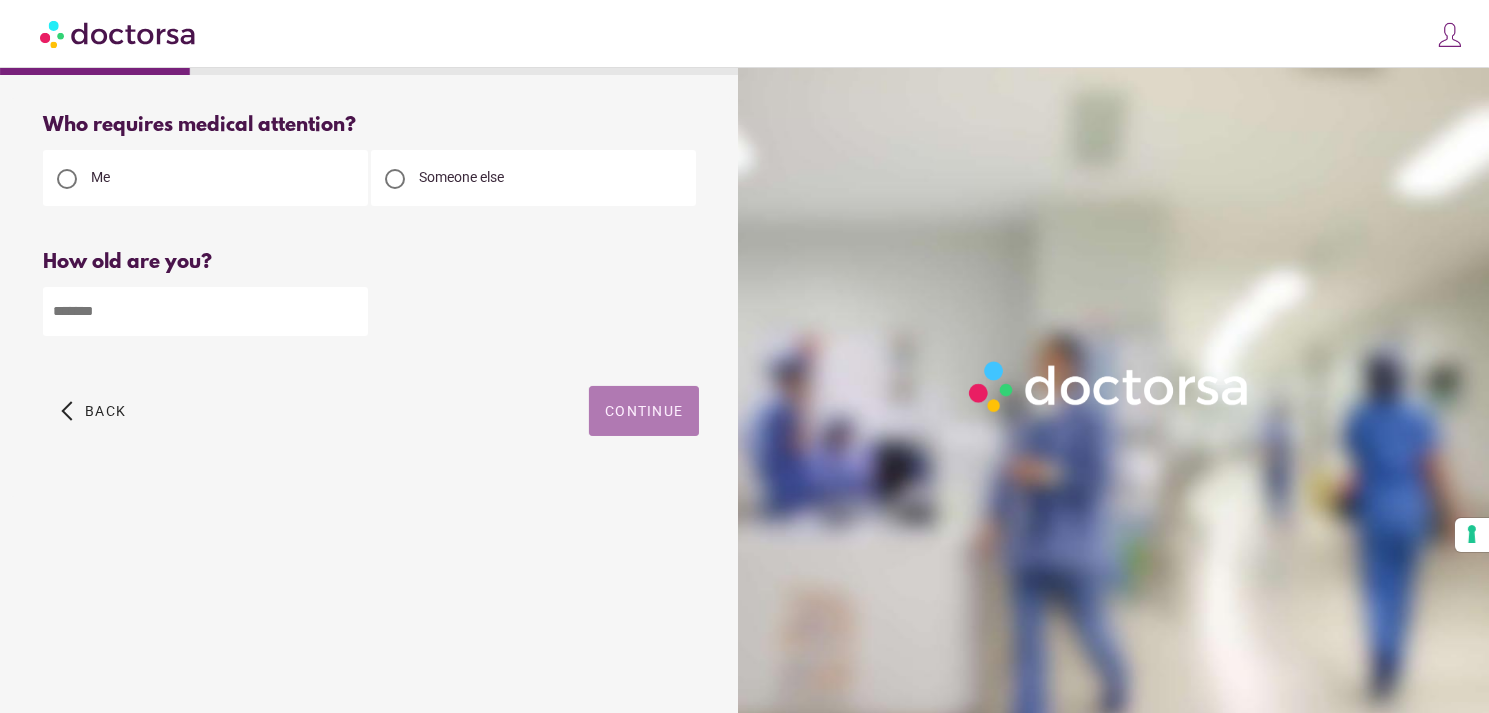 click on "Continue" at bounding box center (644, 411) 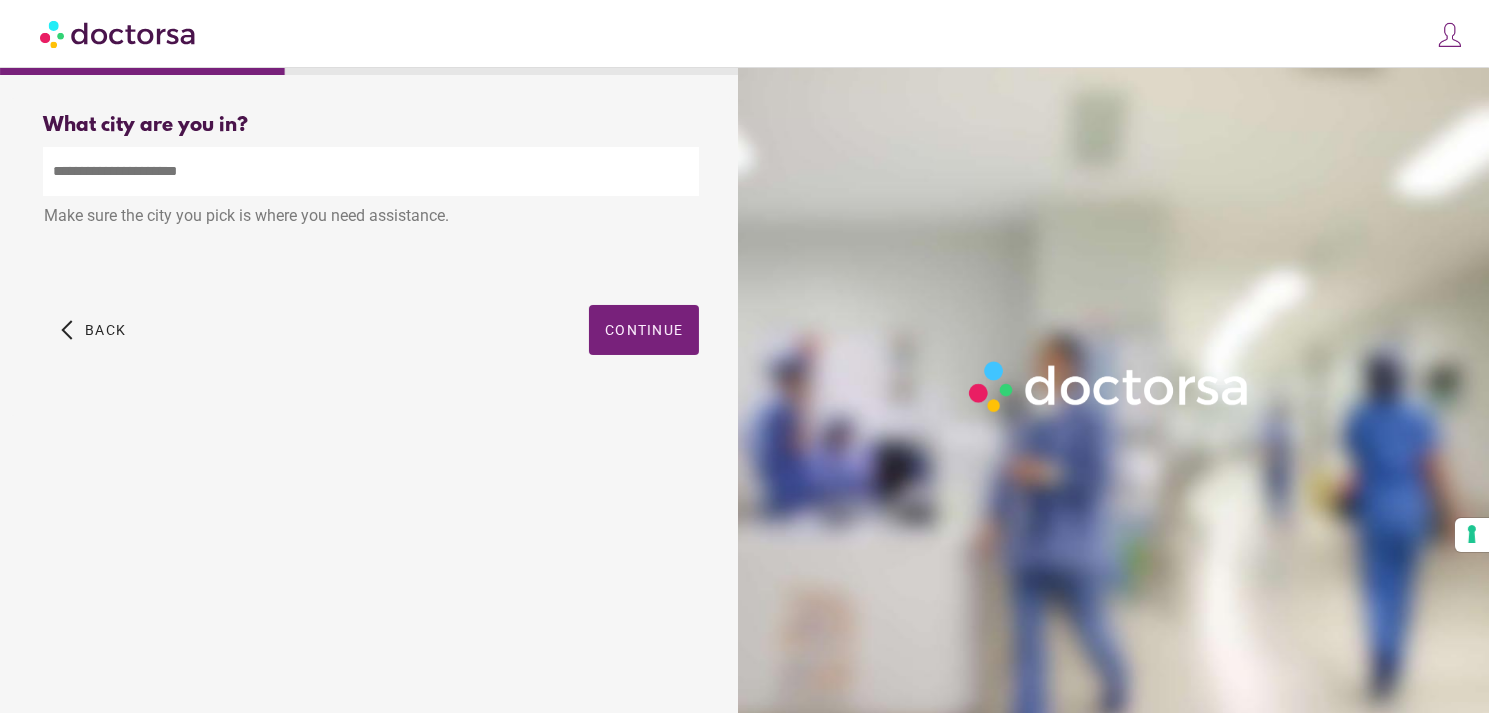 click on "What city are you in?" at bounding box center (371, 125) 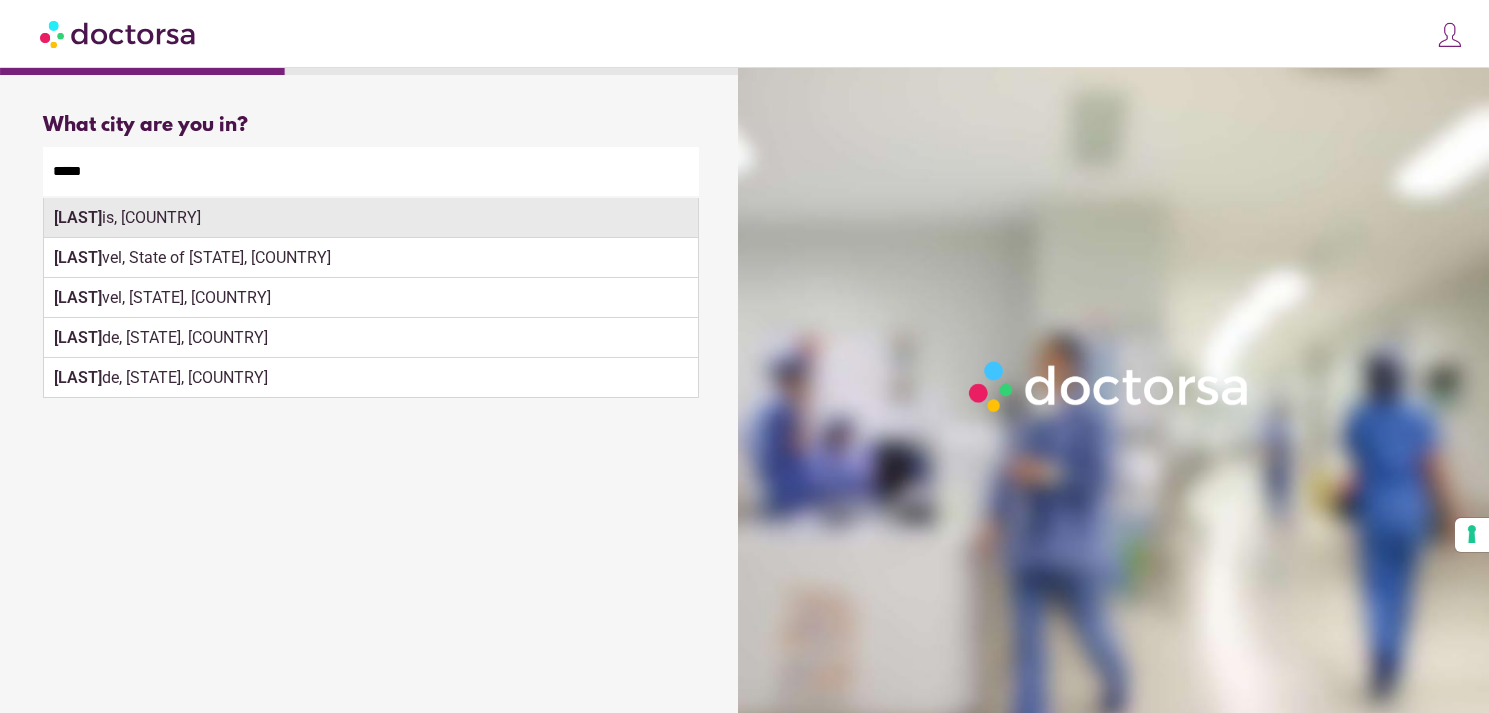 type on "*****" 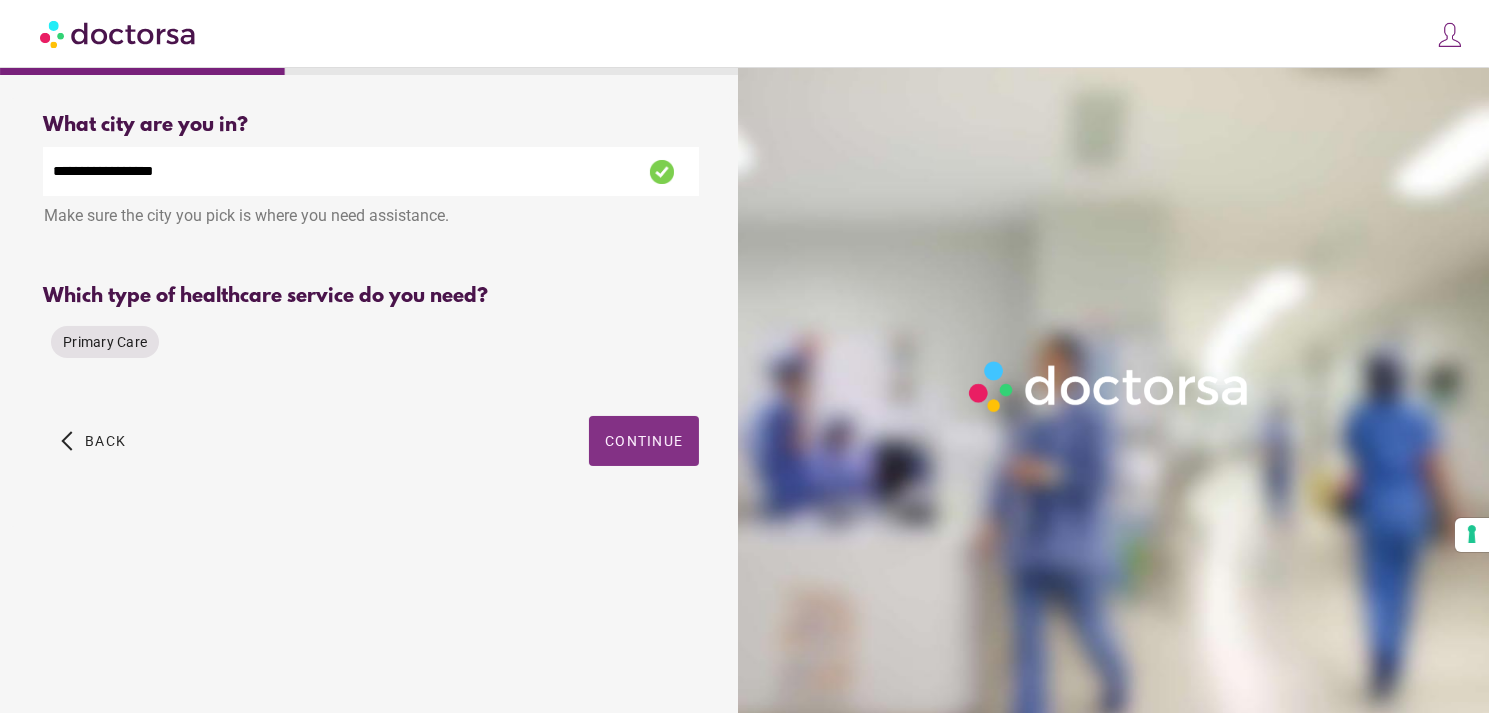 click at bounding box center [644, 441] 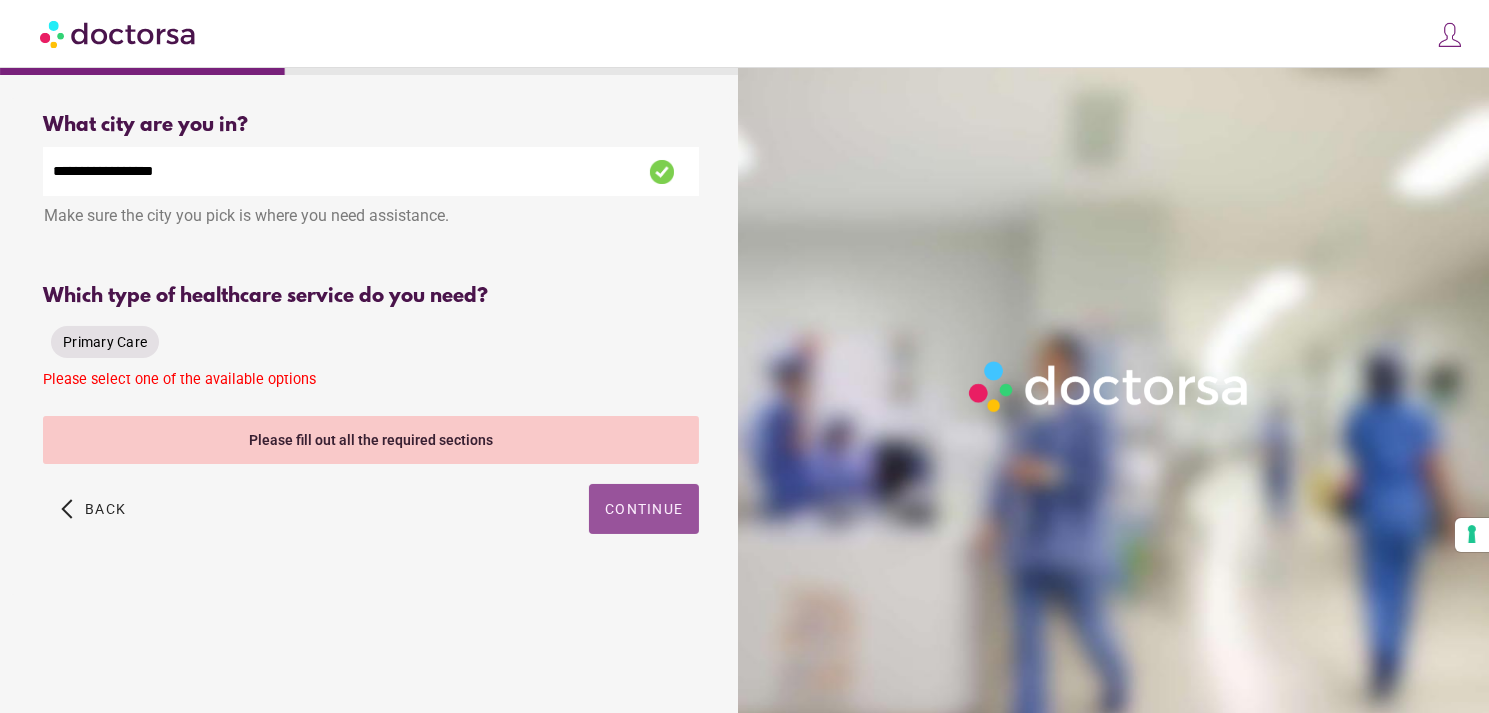 click on "Primary Care" at bounding box center [105, 342] 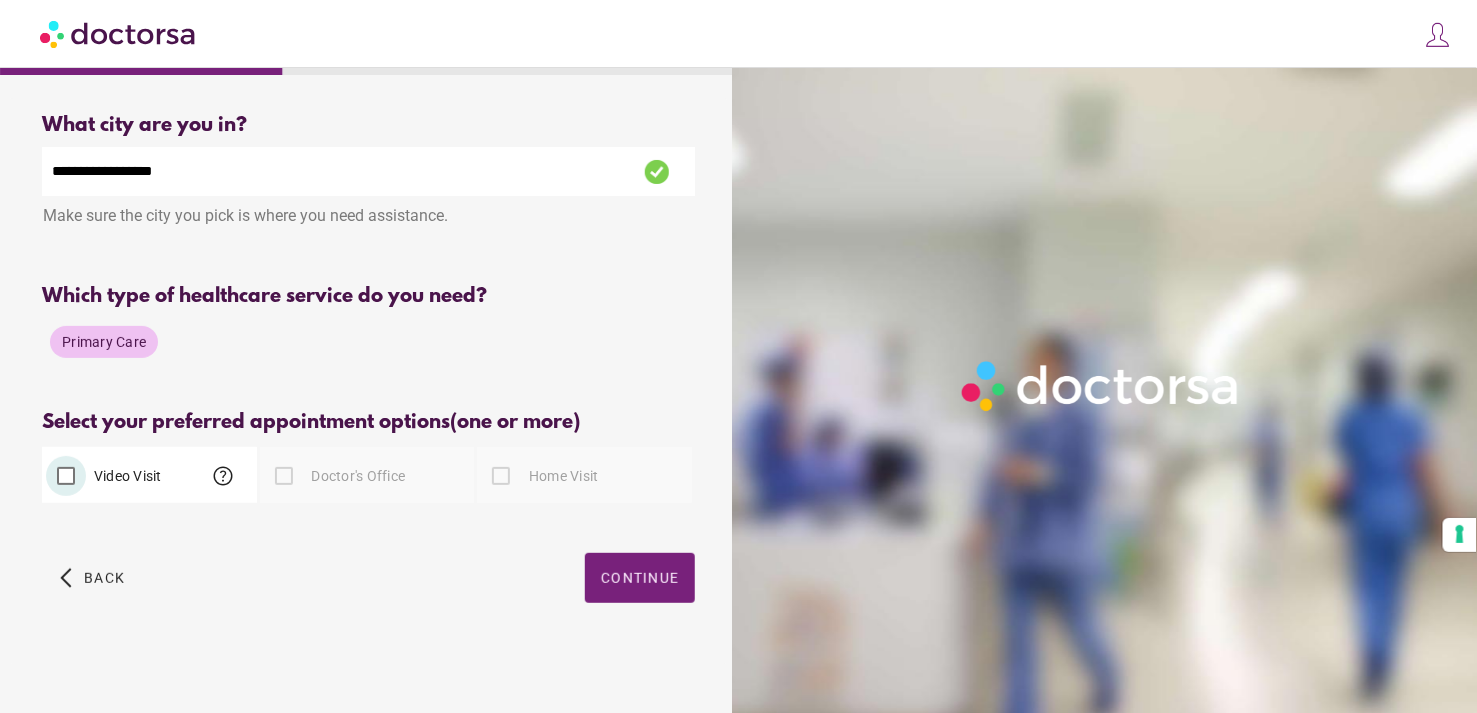 click at bounding box center (640, 578) 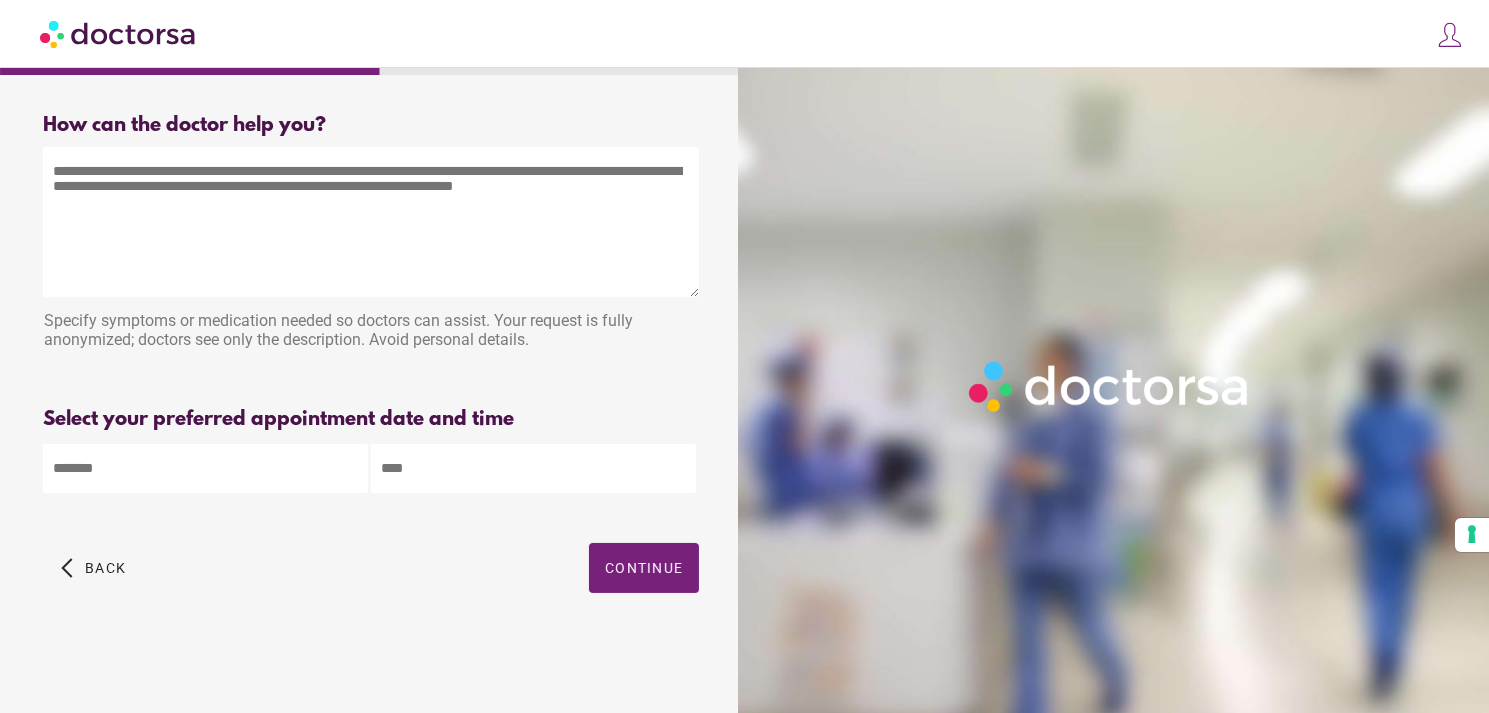 click at bounding box center [371, 222] 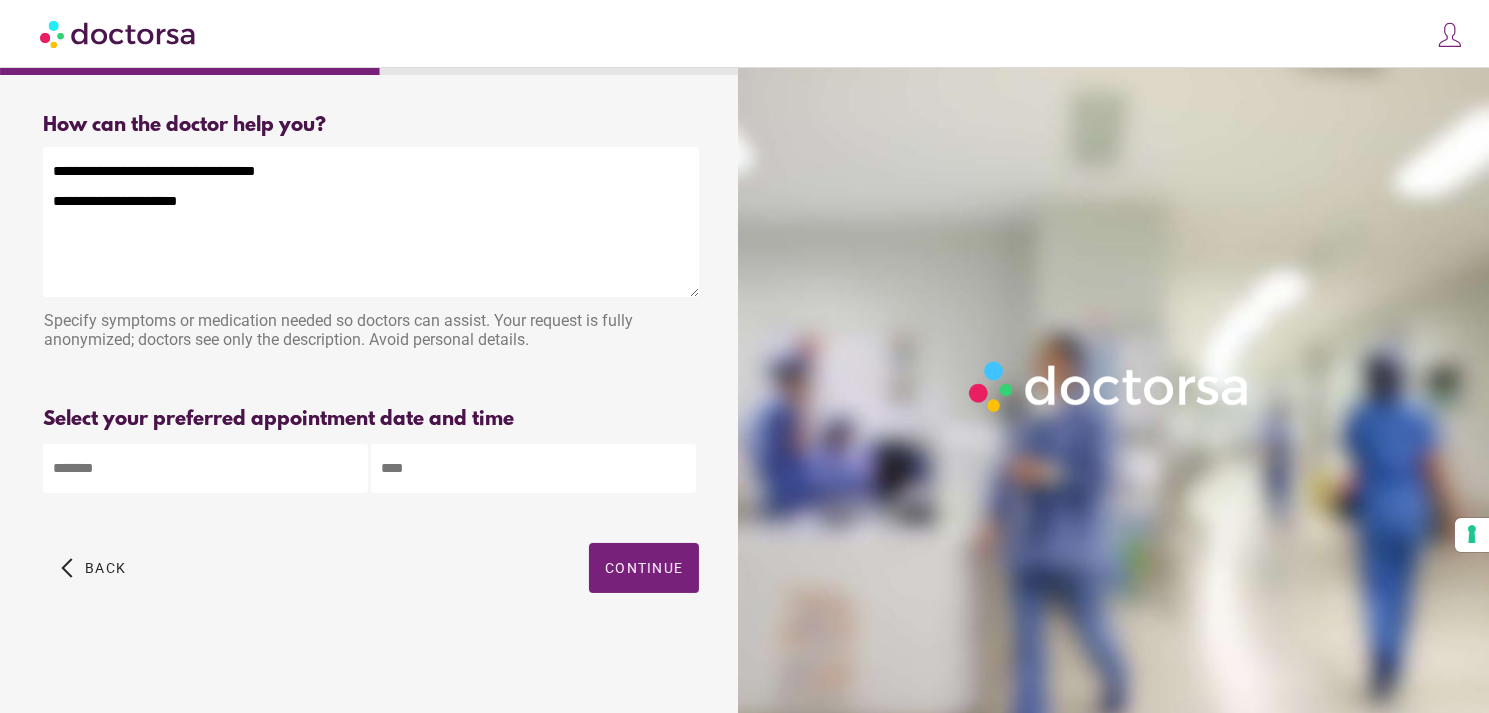 click on "**********" at bounding box center [371, 222] 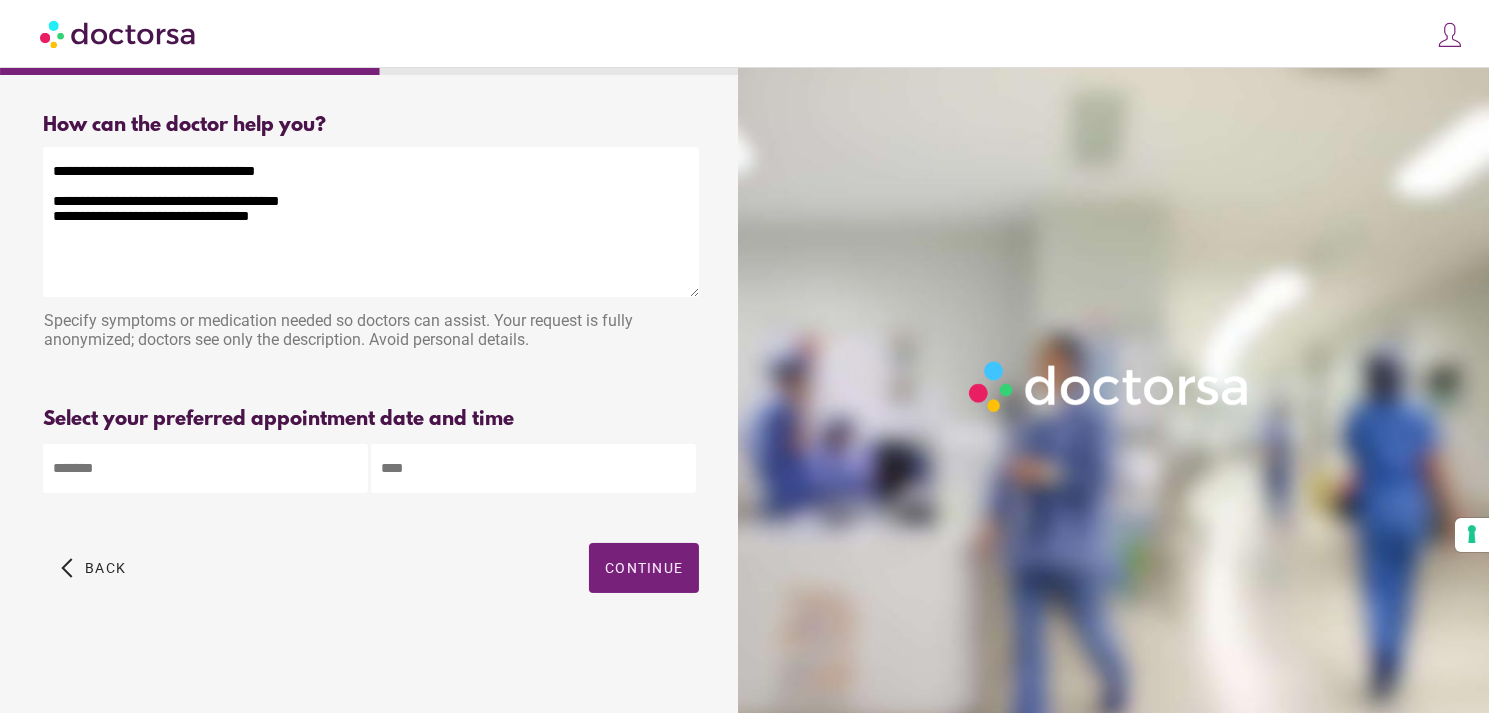 type on "**********" 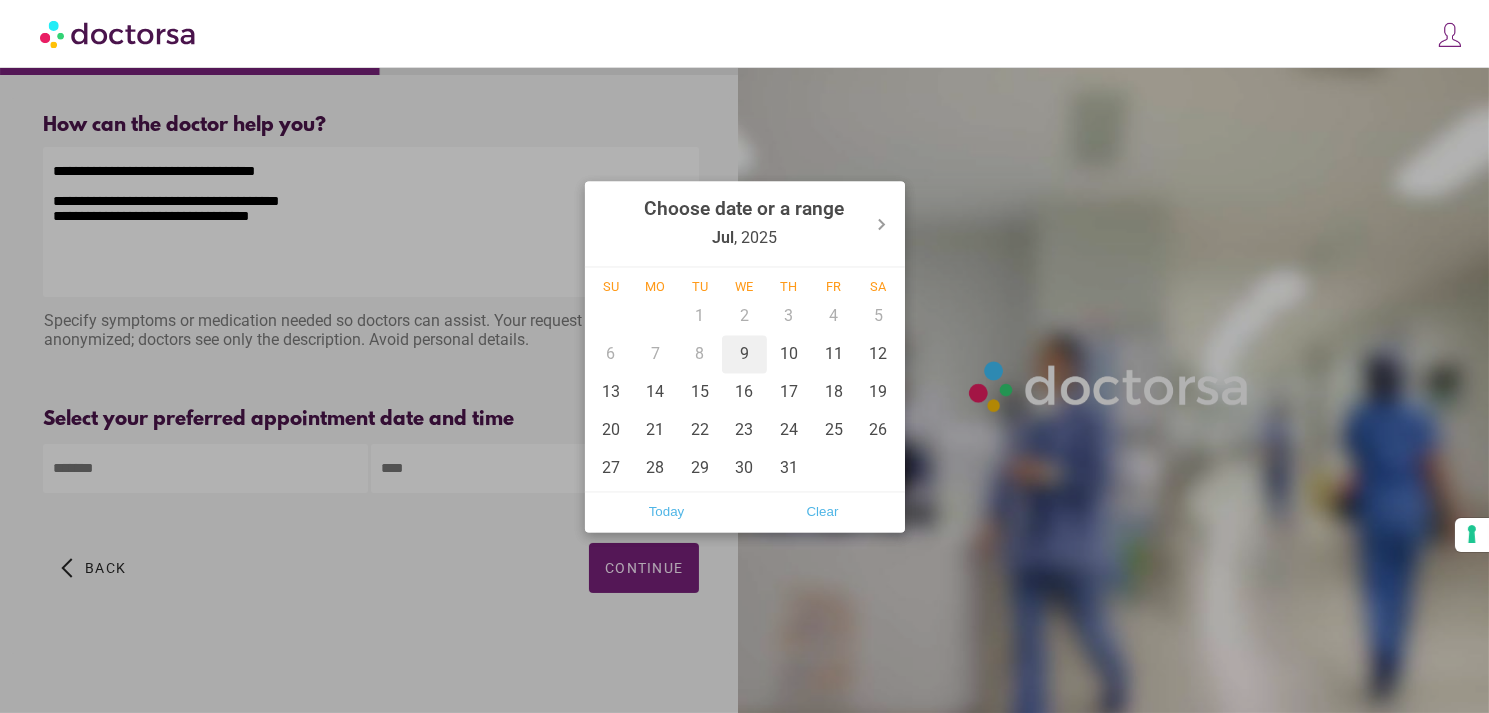 click on "9" at bounding box center [744, 354] 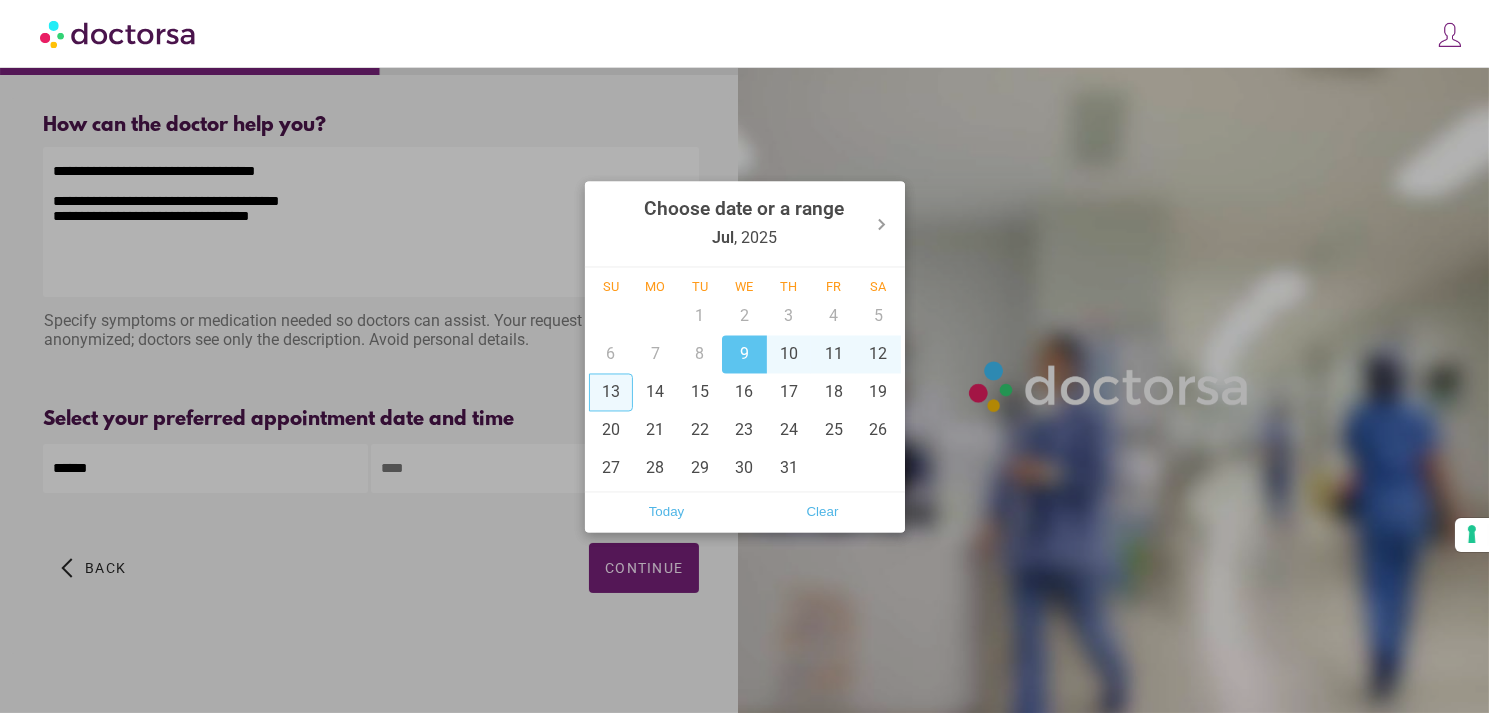 click at bounding box center [744, 356] 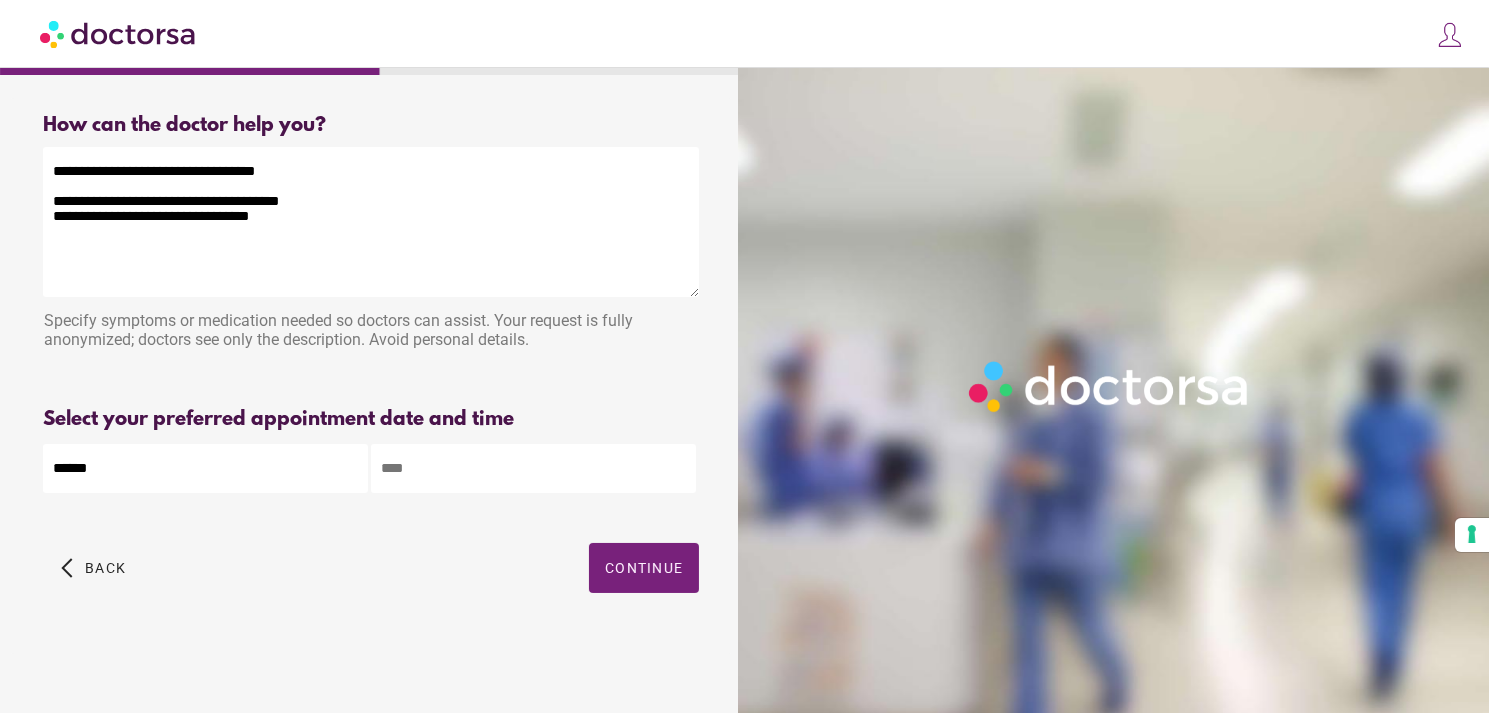 click at bounding box center [533, 468] 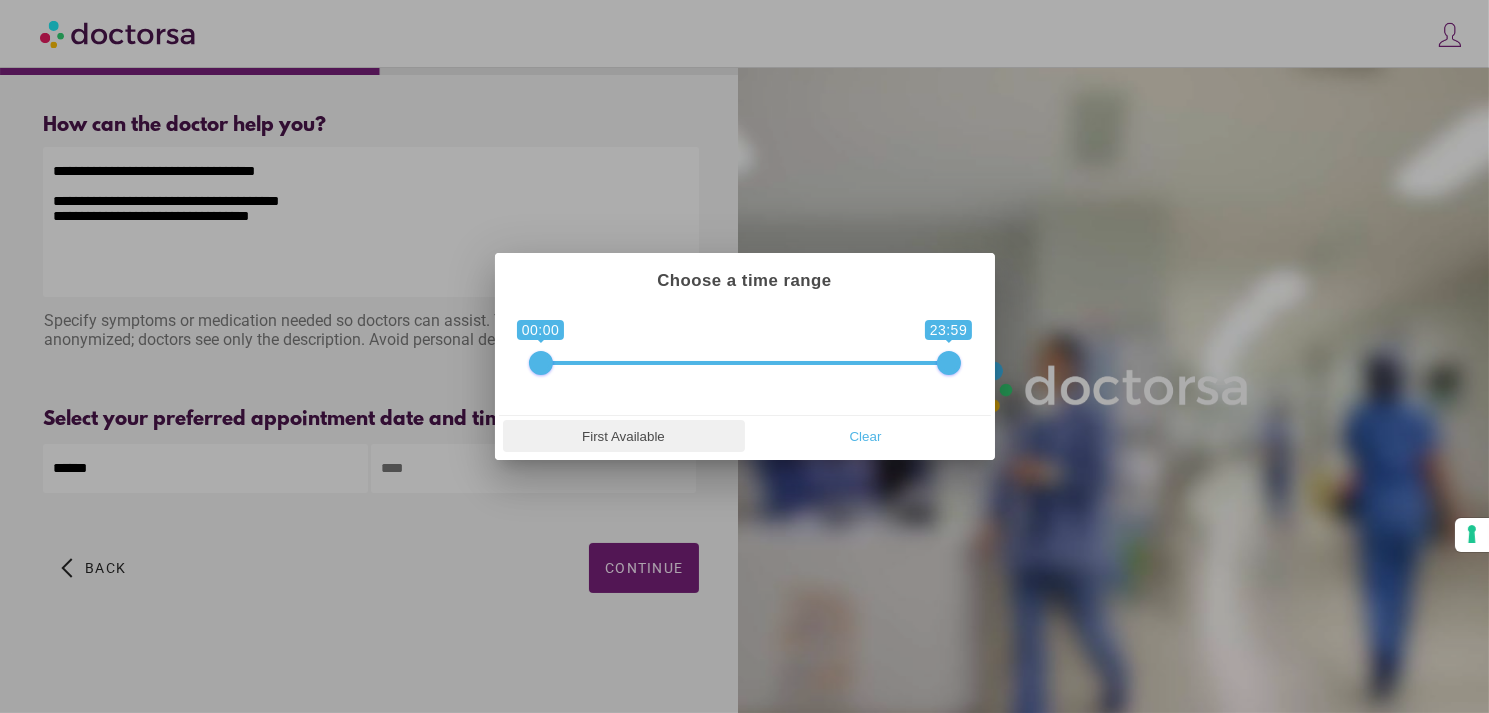 click on "First Available" at bounding box center [624, 436] 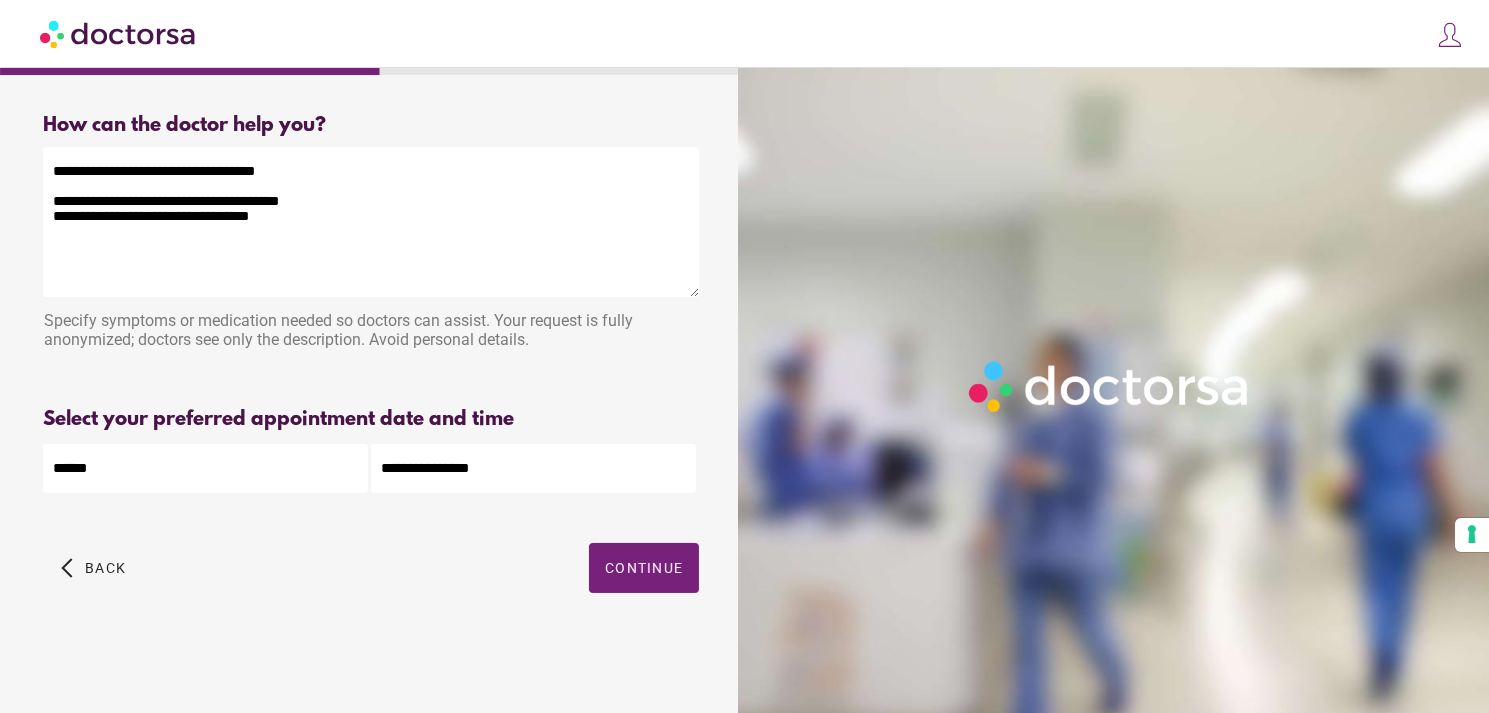 click on "**********" at bounding box center [533, 468] 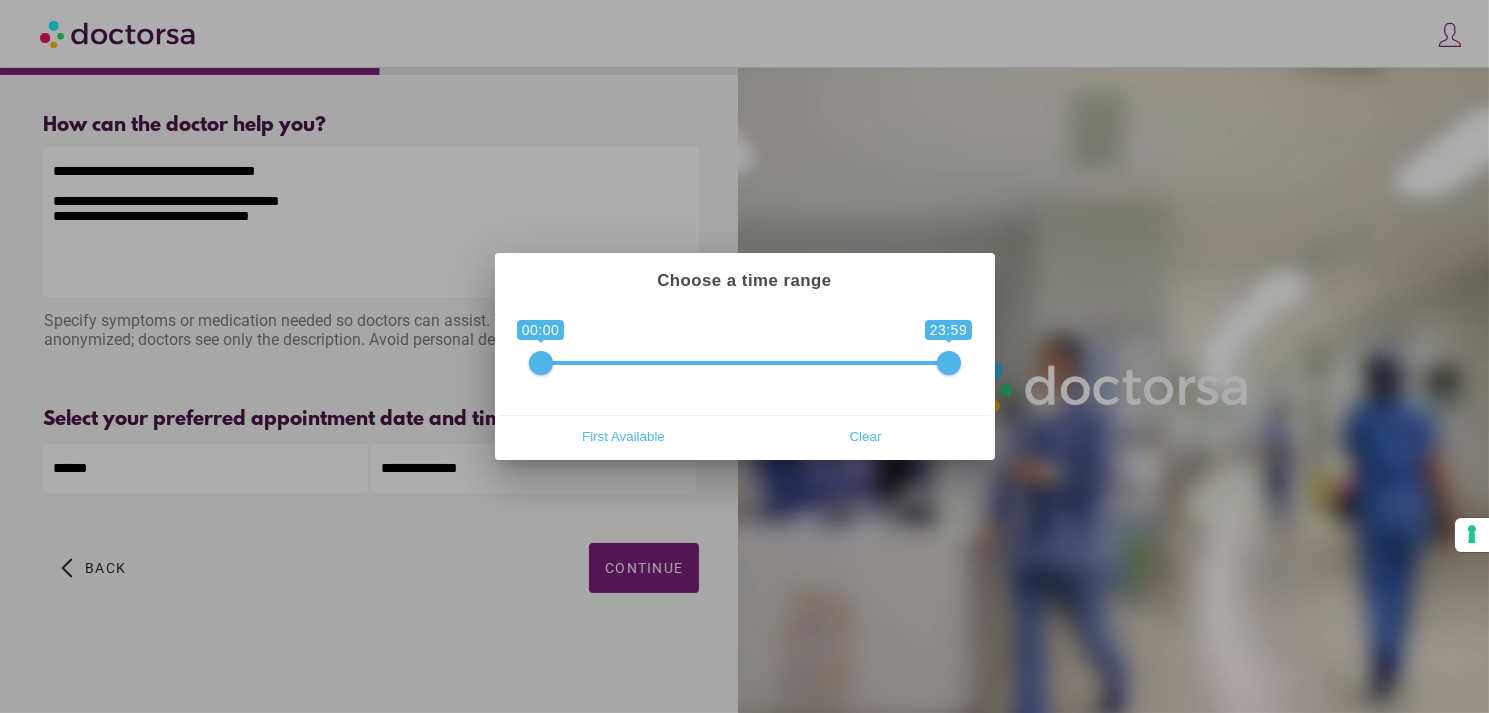 click at bounding box center (744, 356) 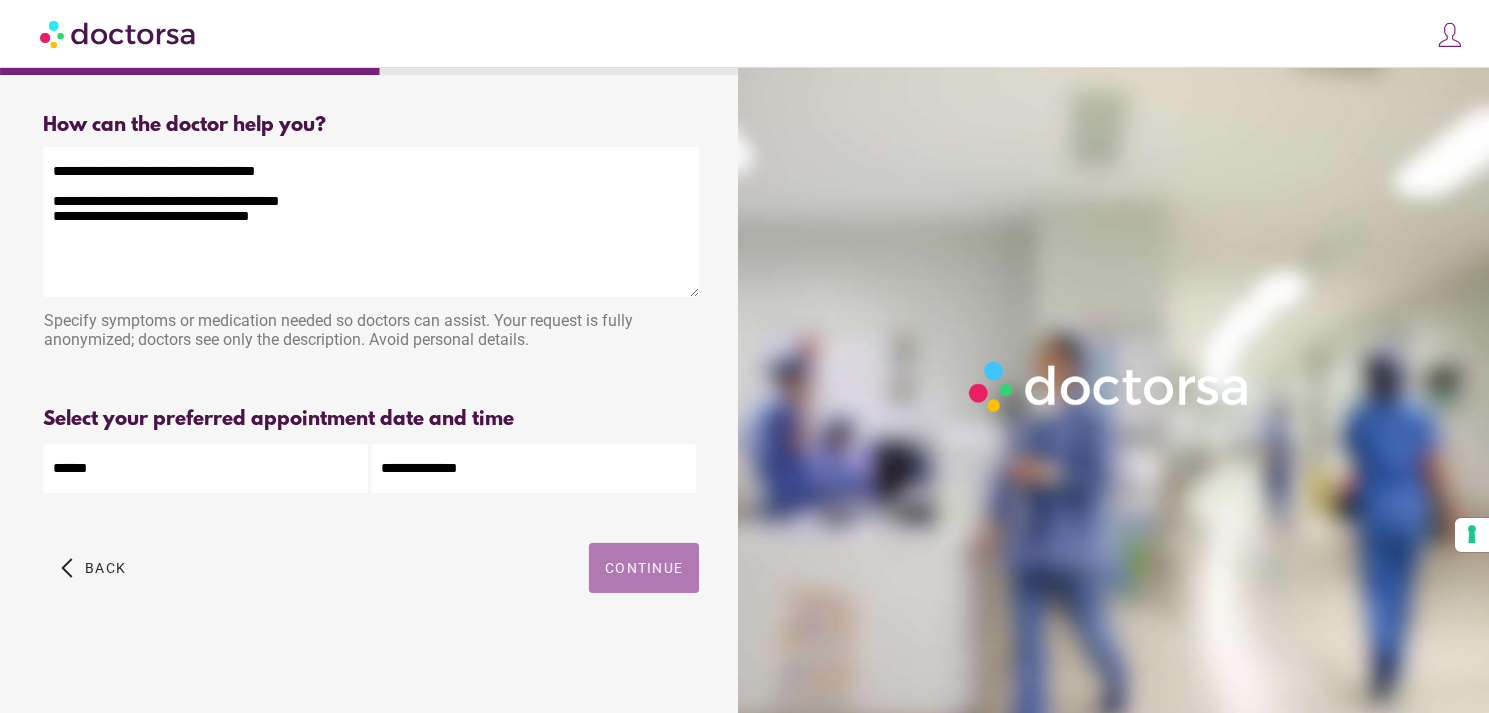 click on "Continue" at bounding box center (644, 568) 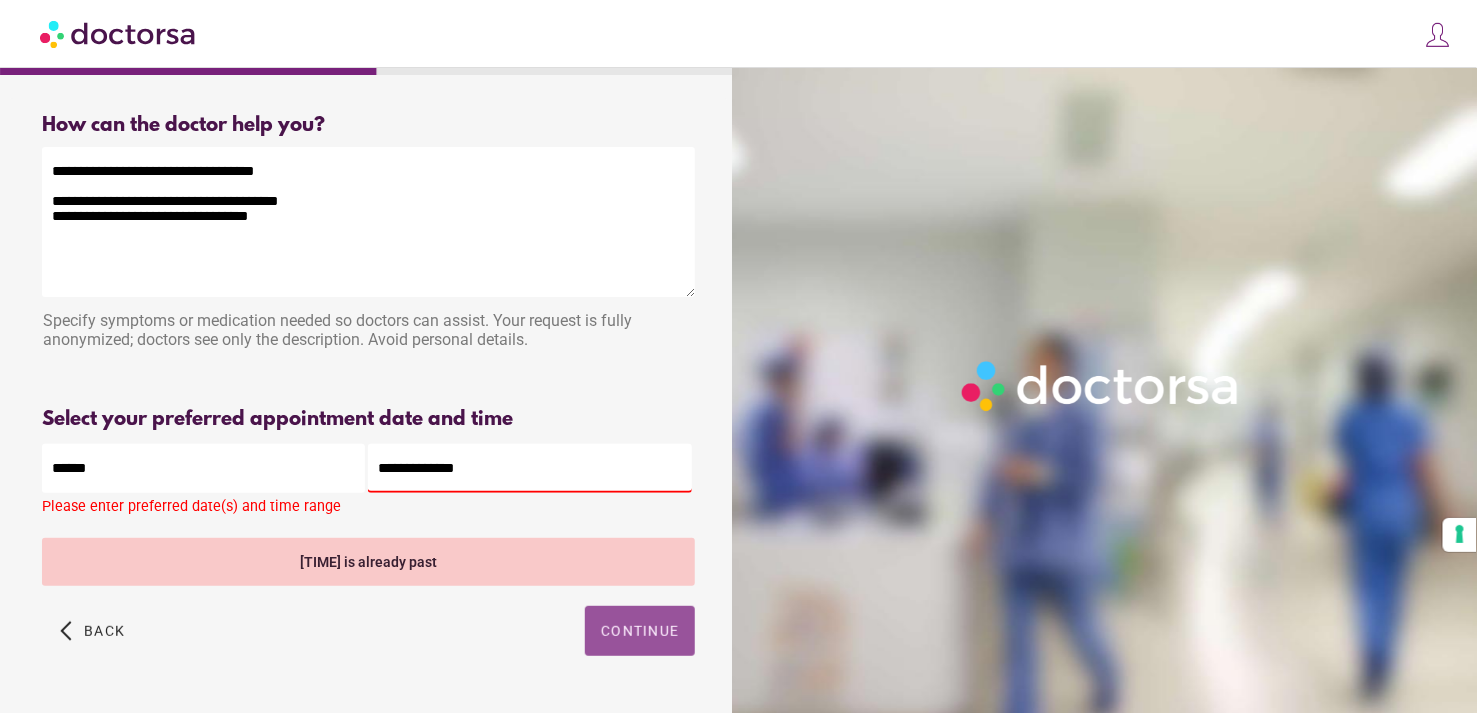 click on "Please enter preferred date(s) and time range" at bounding box center [368, 510] 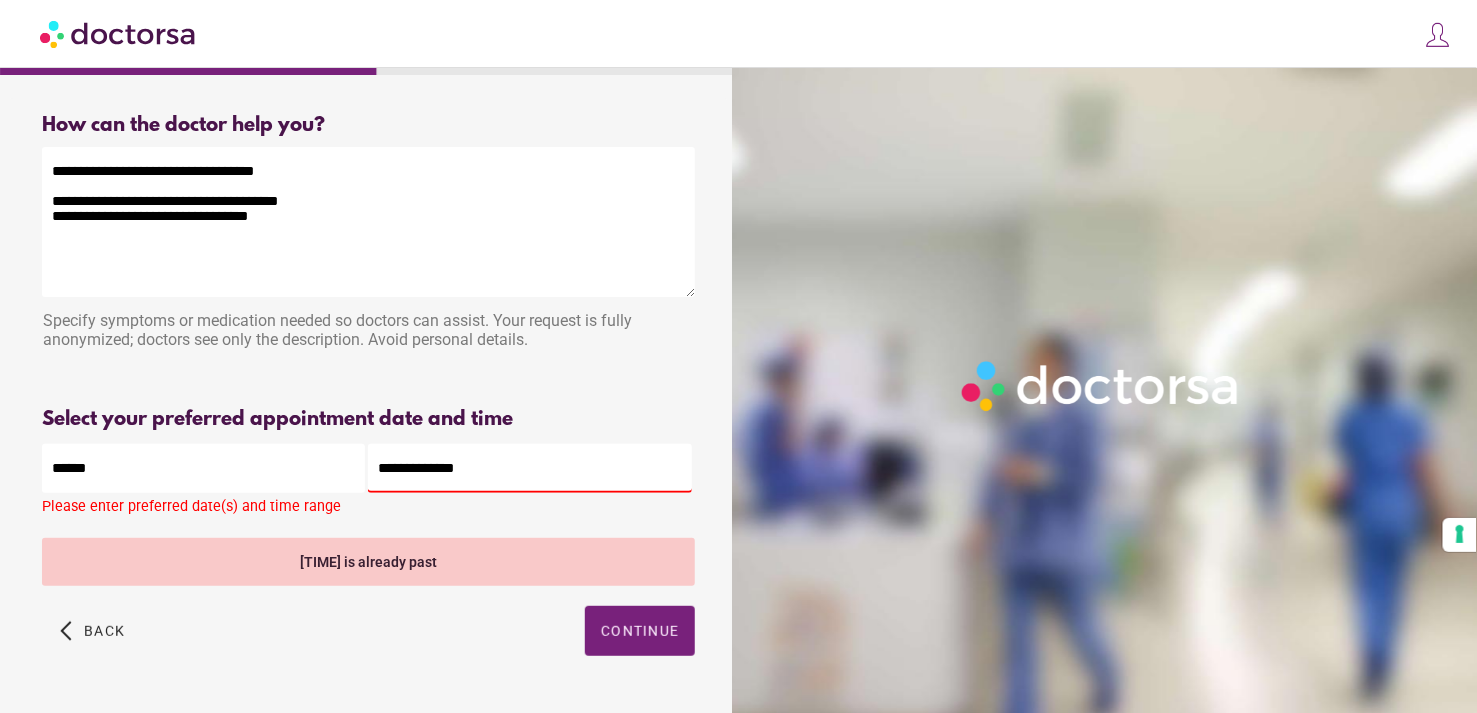 click on "**********" at bounding box center (529, 468) 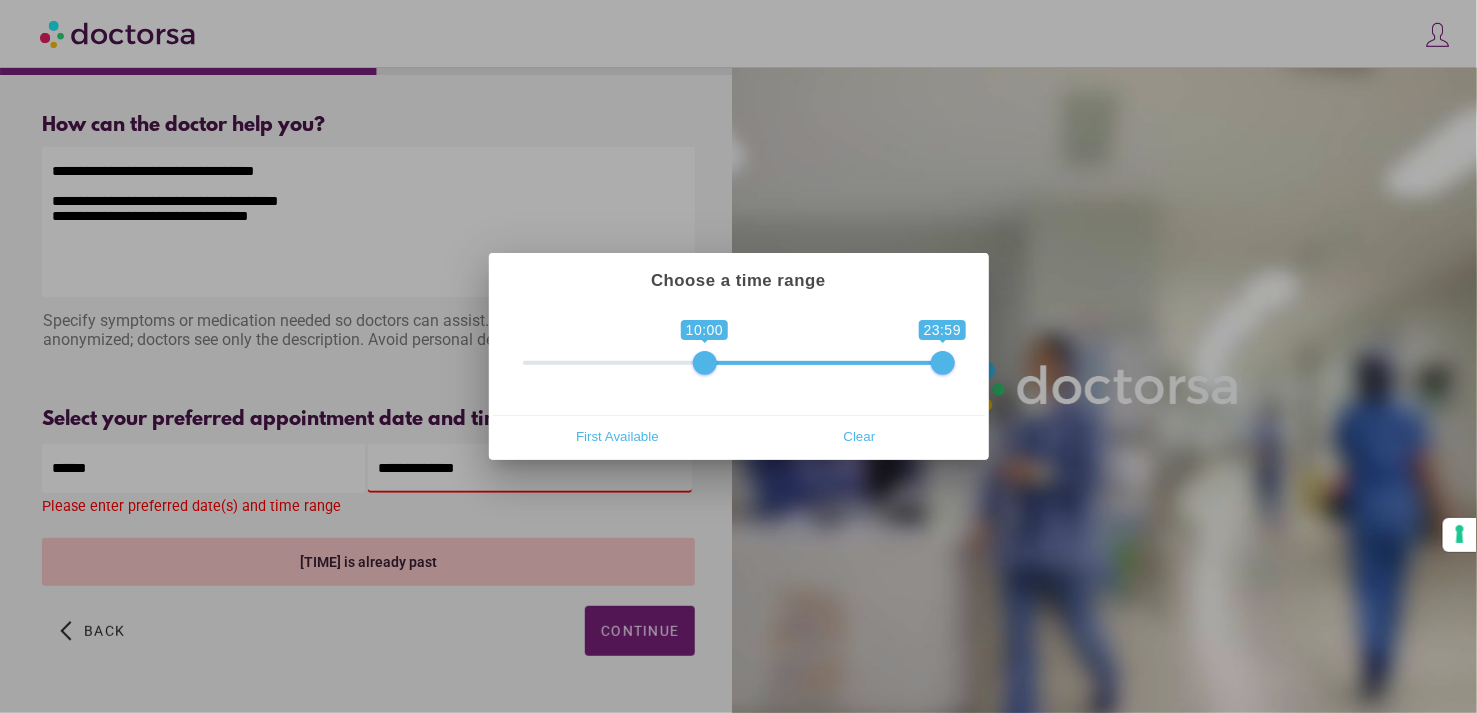 drag, startPoint x: 537, startPoint y: 357, endPoint x: 706, endPoint y: 371, distance: 169.57889 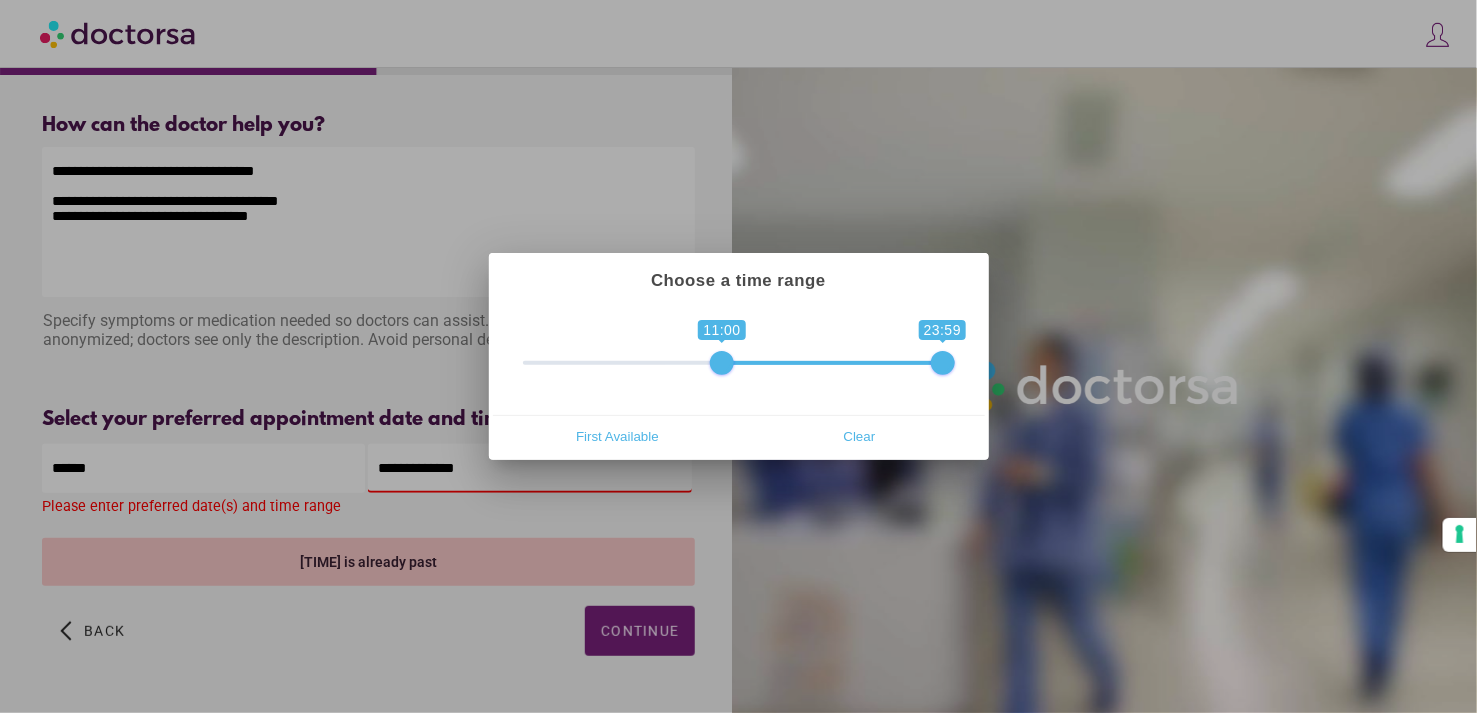 drag, startPoint x: 713, startPoint y: 369, endPoint x: 734, endPoint y: 375, distance: 21.84033 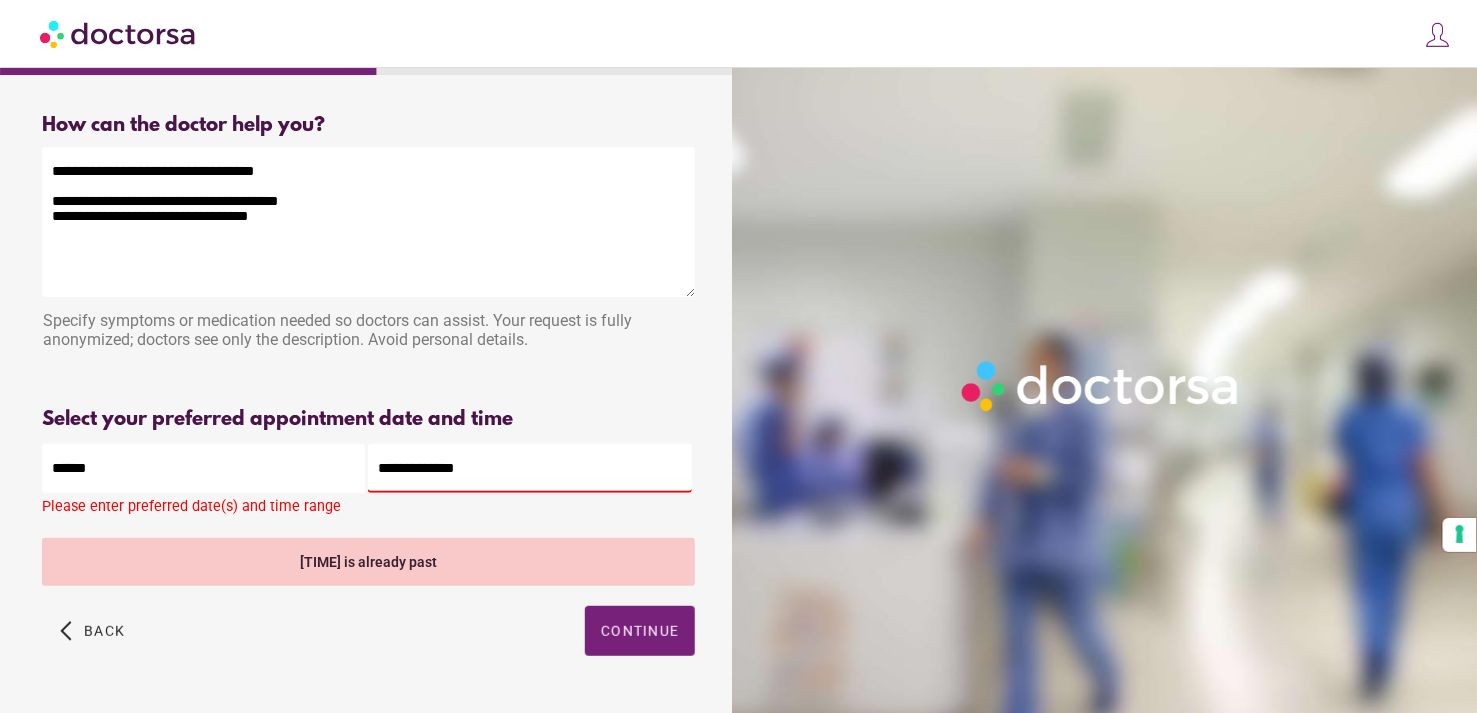 click on "**********" at bounding box center [529, 468] 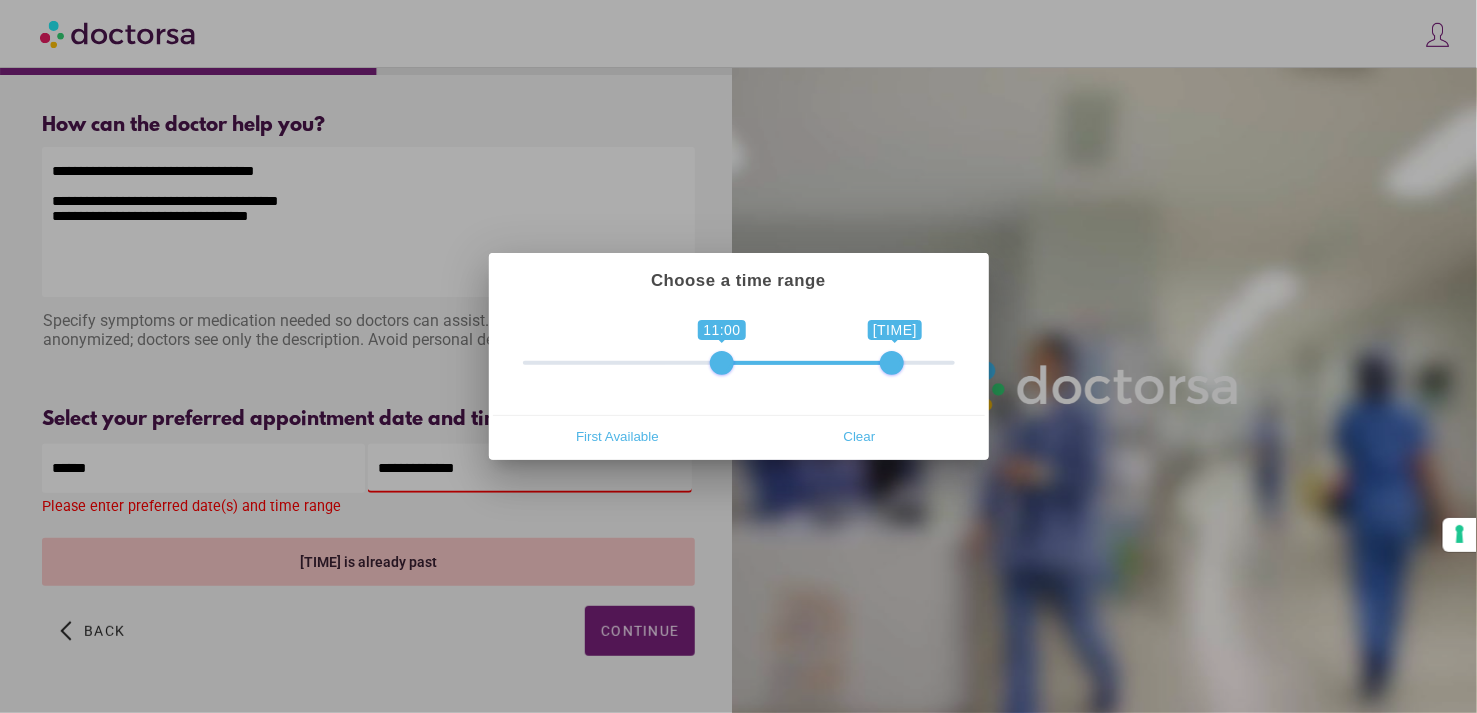 drag, startPoint x: 944, startPoint y: 360, endPoint x: 897, endPoint y: 370, distance: 48.052055 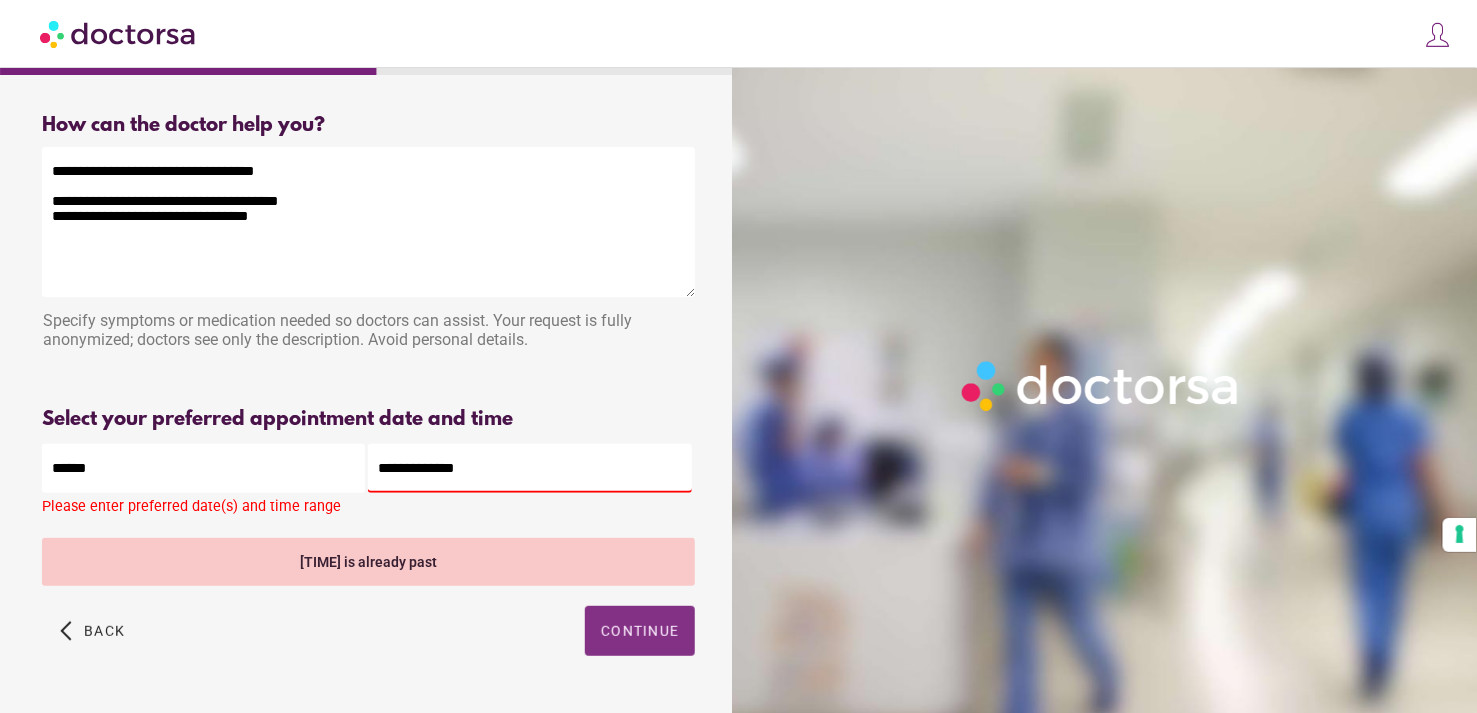 click at bounding box center [640, 631] 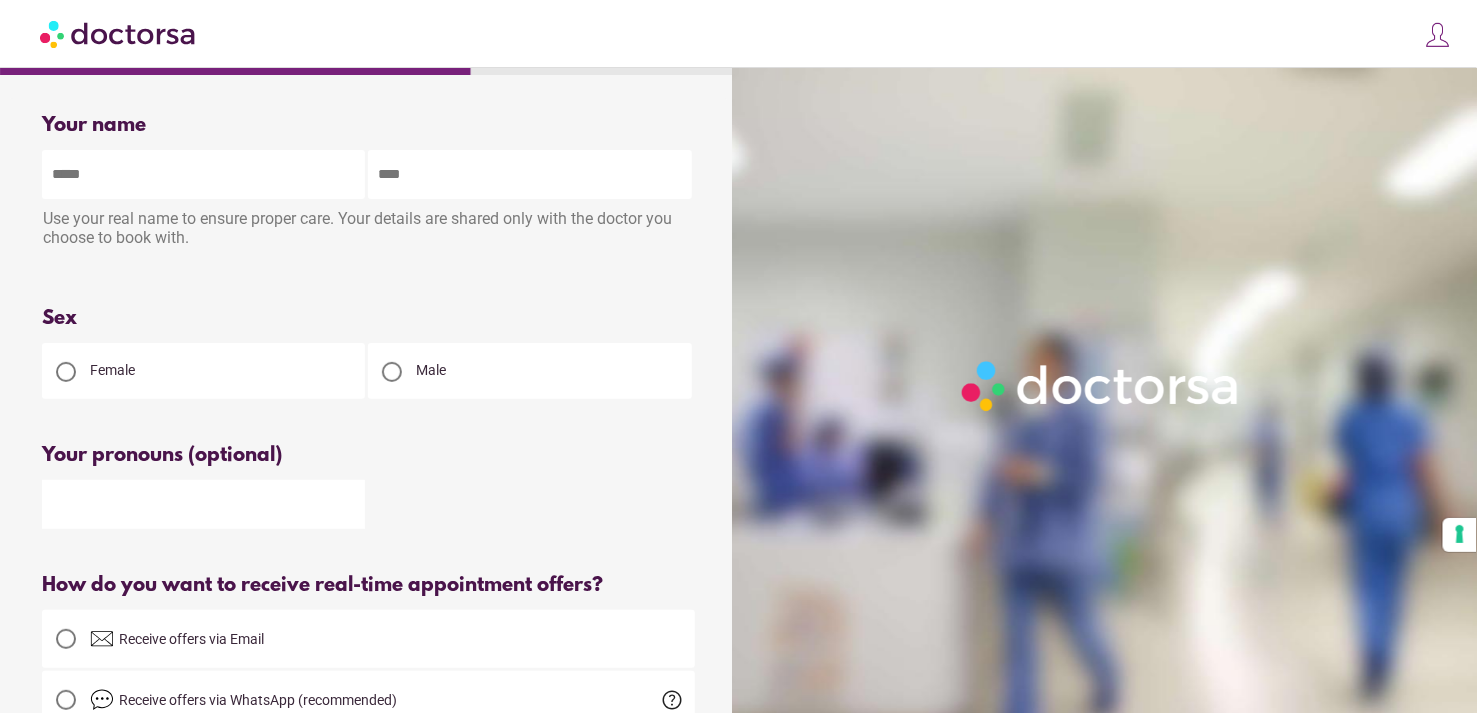 click at bounding box center [203, 174] 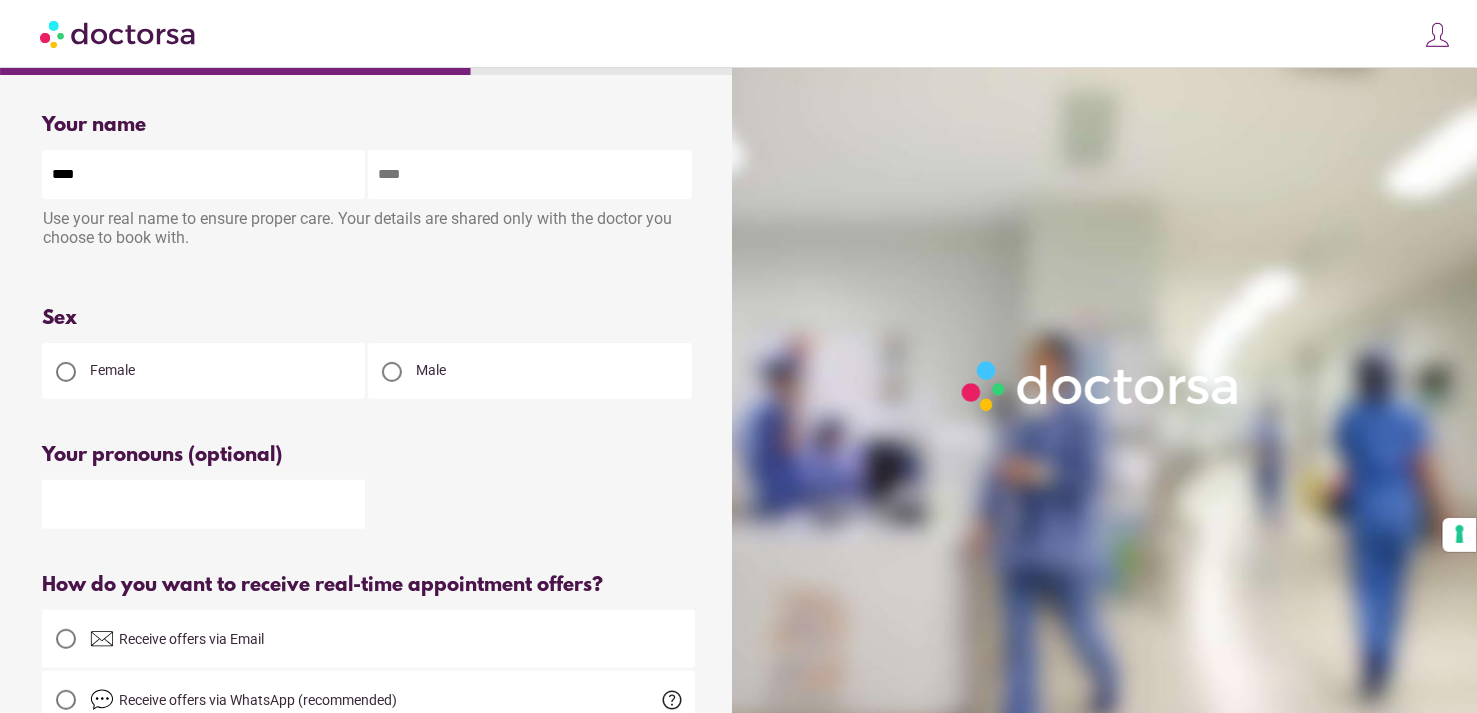 type on "********" 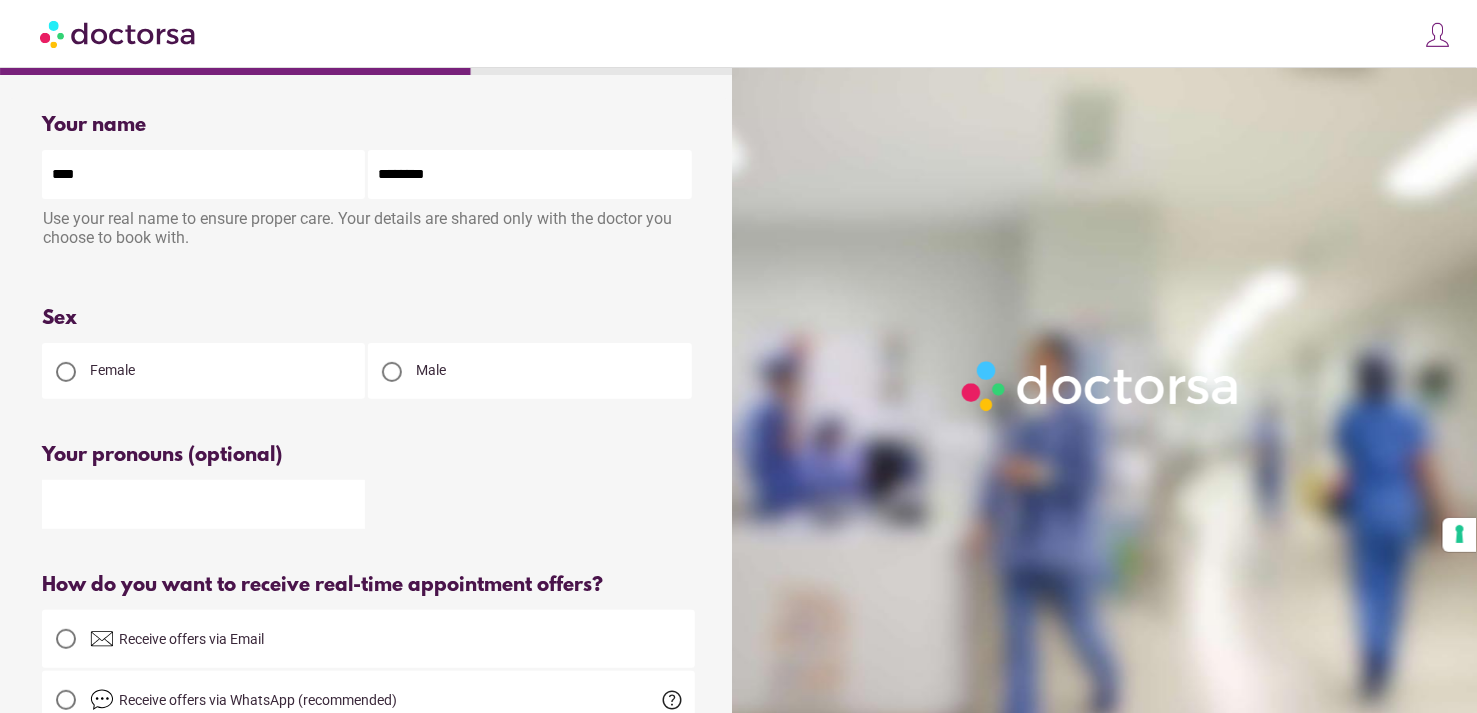 type on "**********" 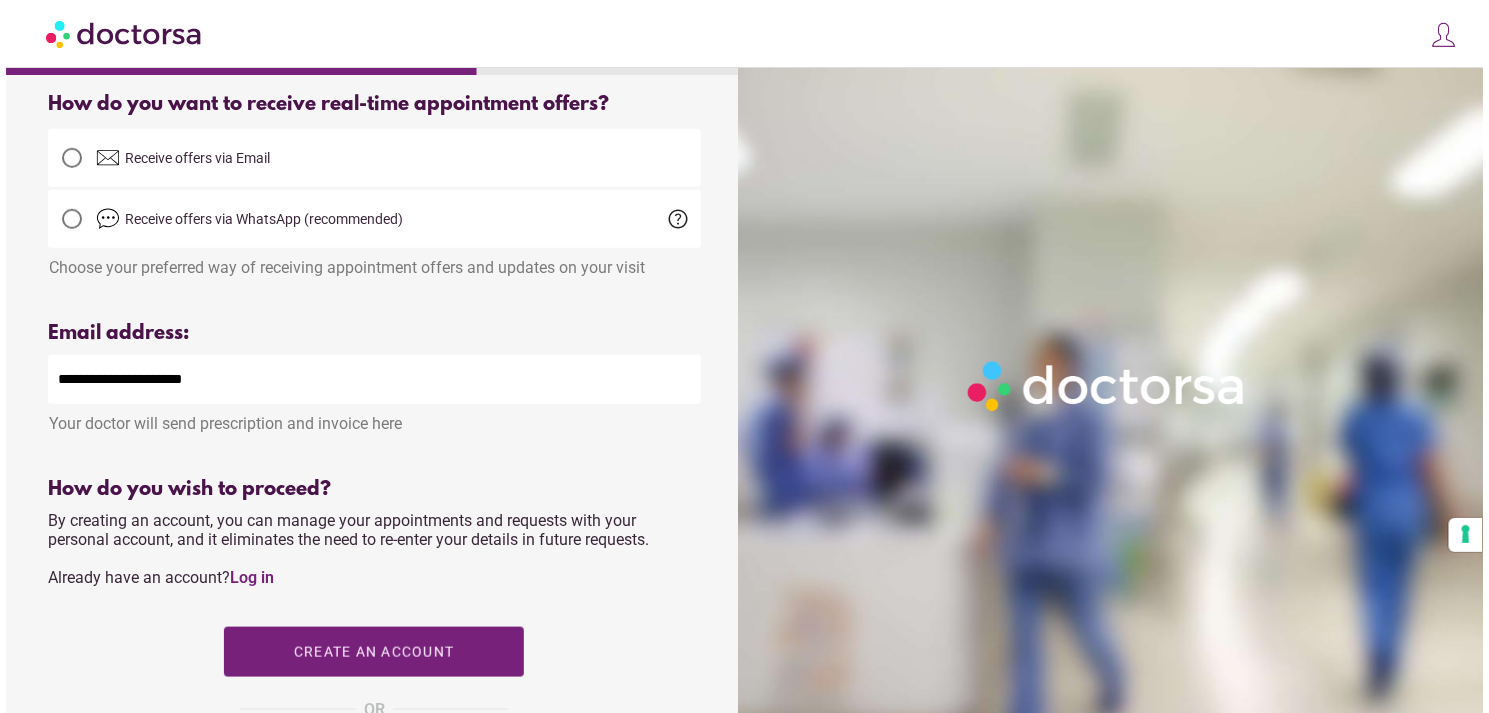 scroll, scrollTop: 472, scrollLeft: 0, axis: vertical 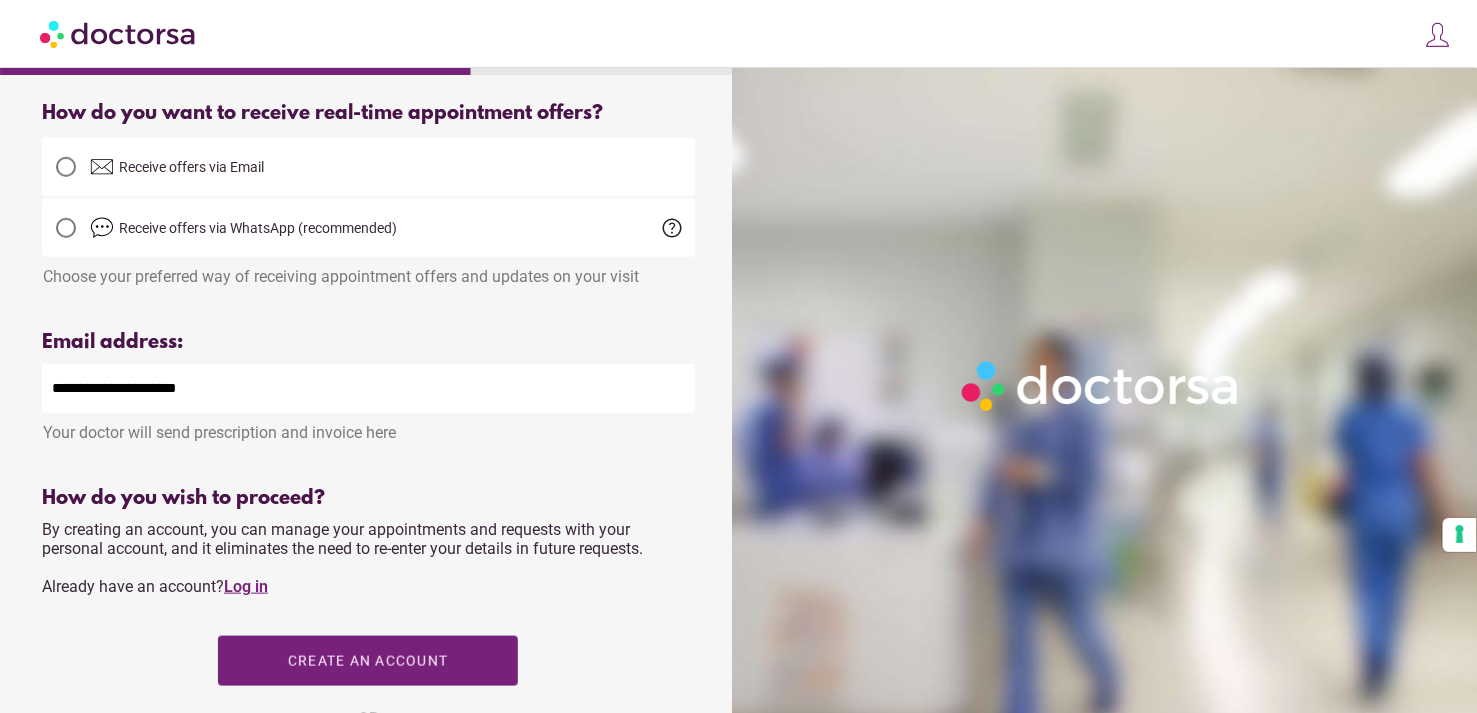 type on "*******" 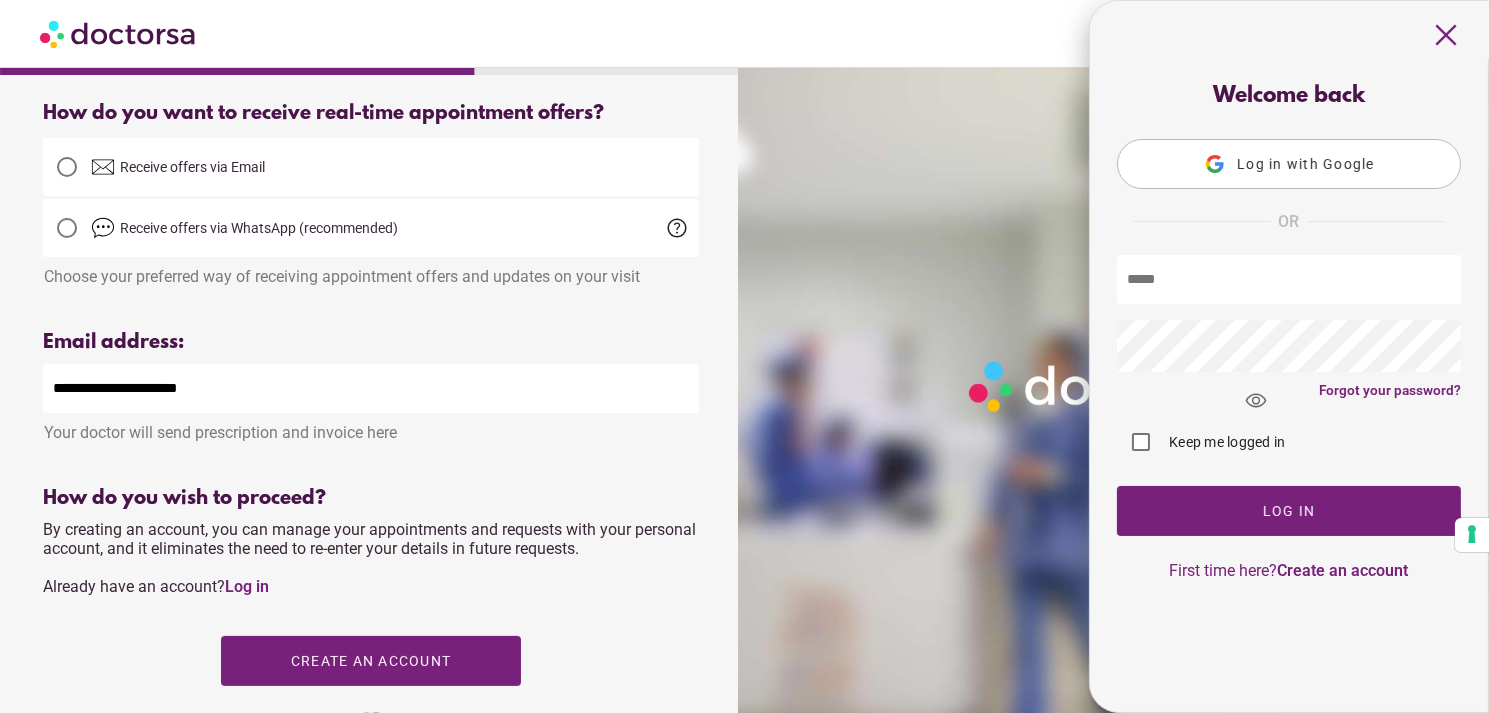 click on "Log in with Google" at bounding box center [1306, 164] 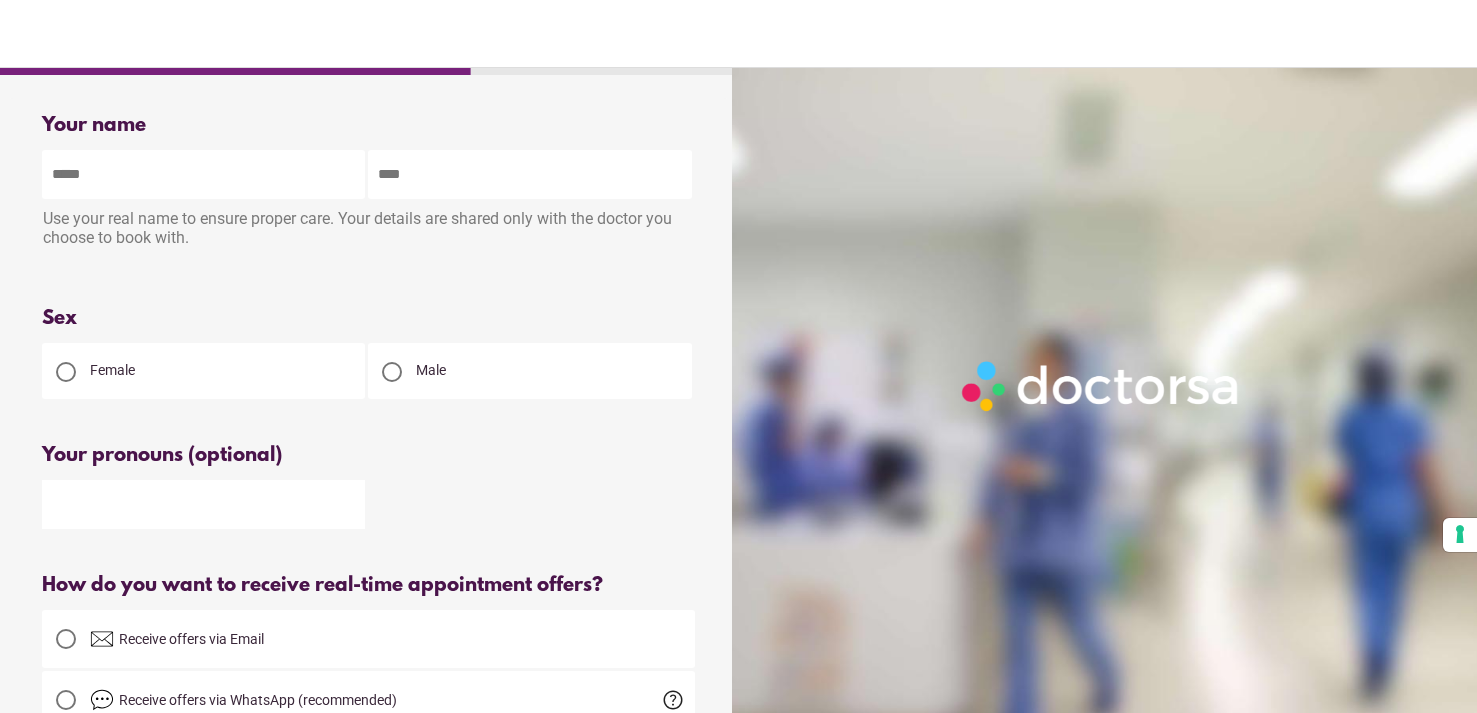 scroll, scrollTop: 0, scrollLeft: 0, axis: both 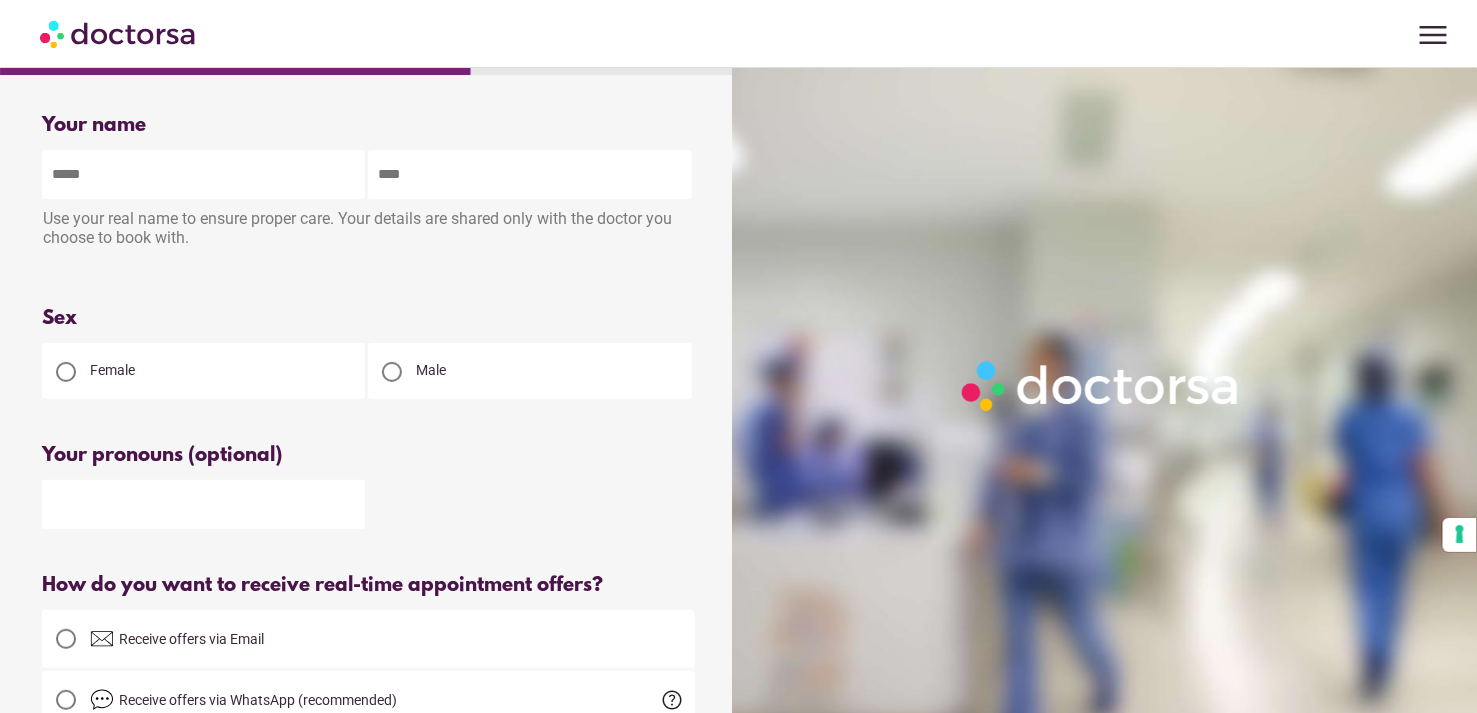click at bounding box center (203, 174) 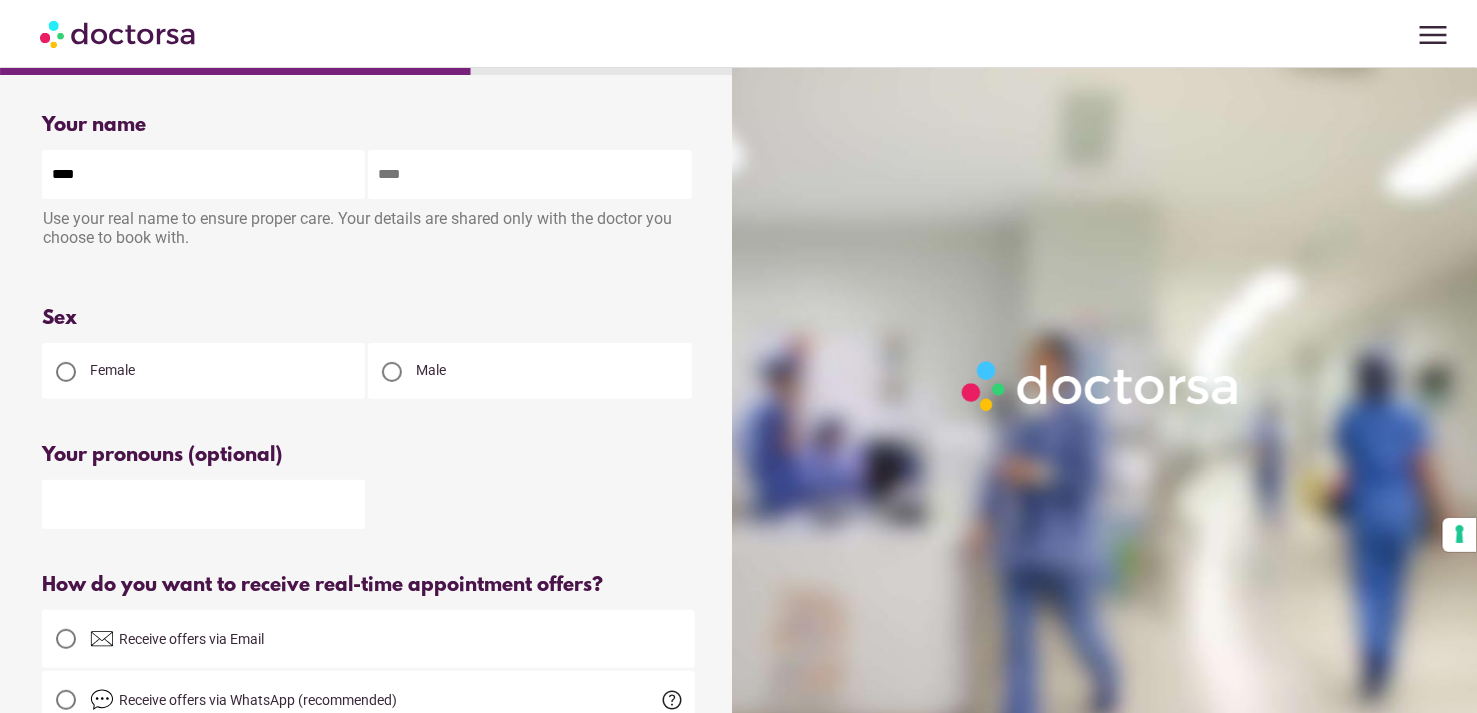 type on "********" 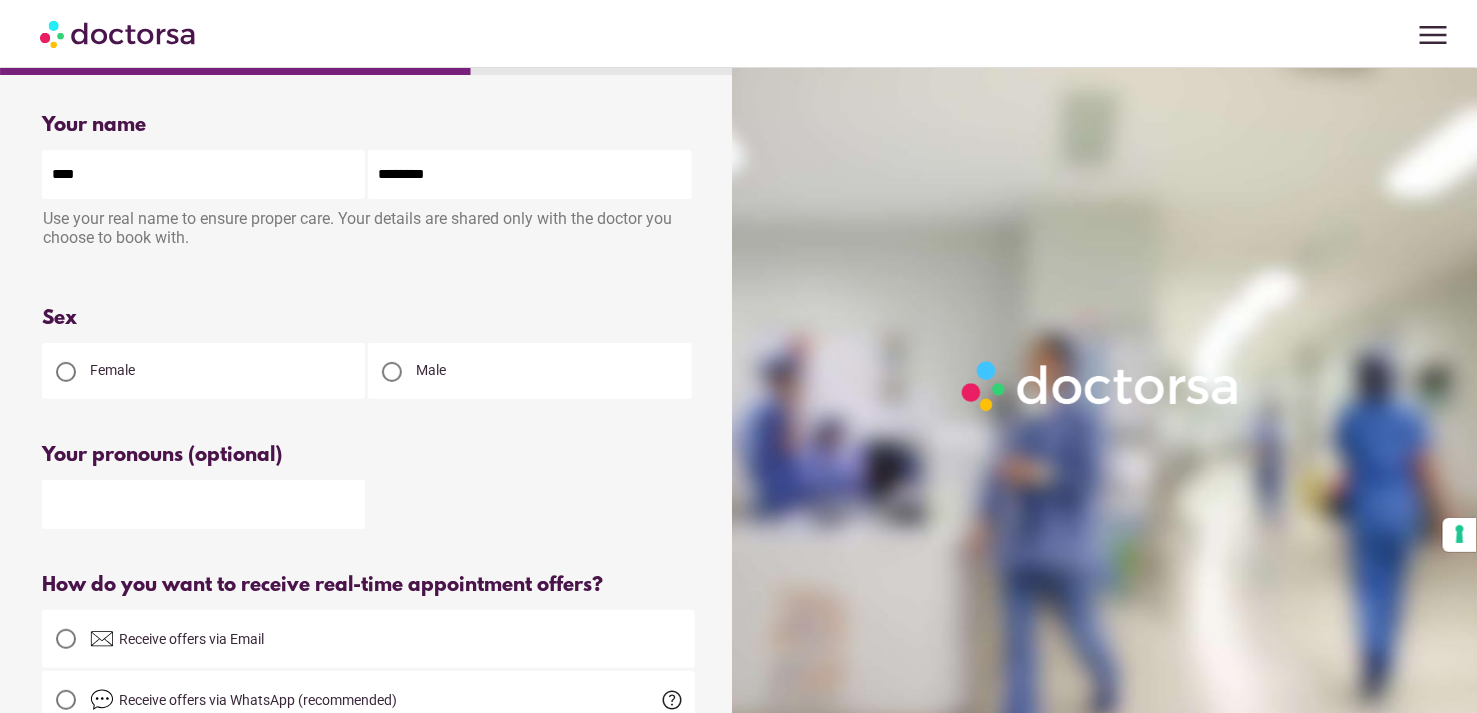 type on "**********" 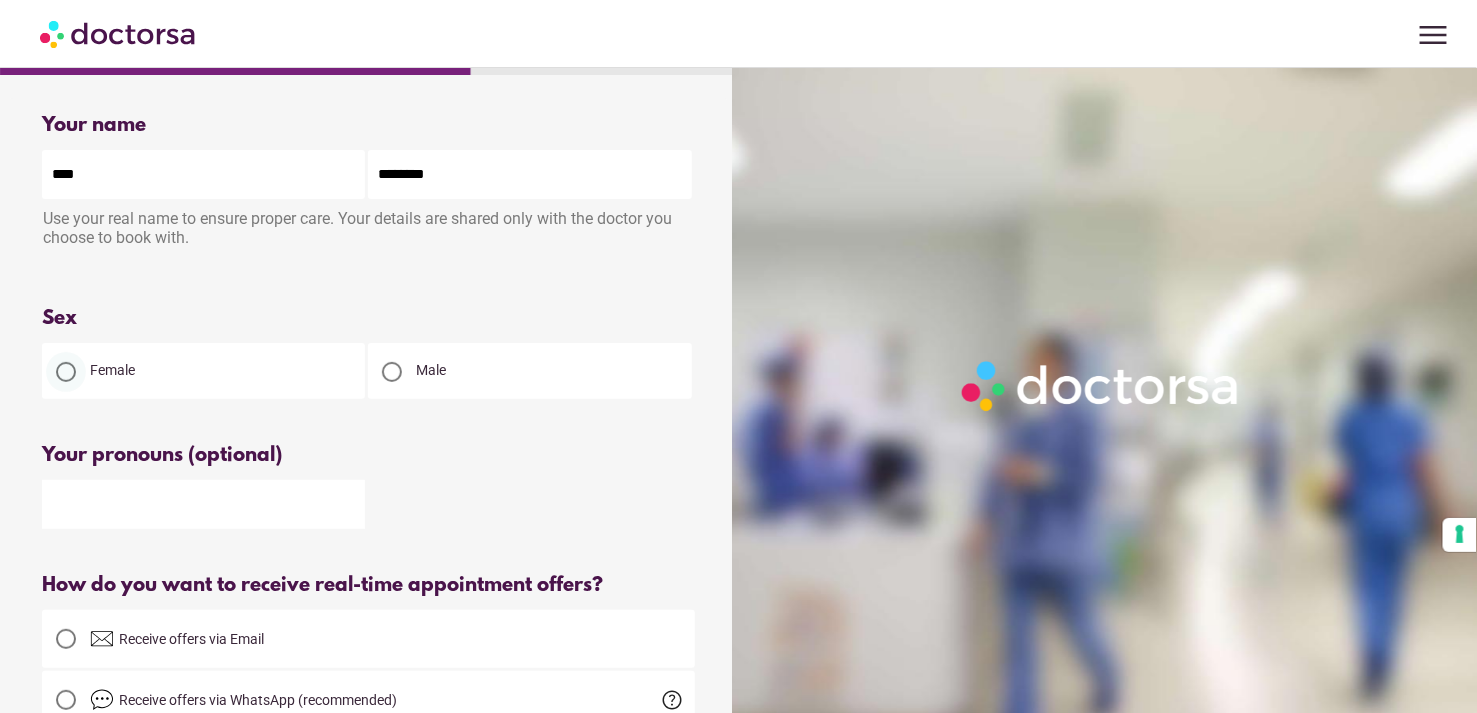 click at bounding box center (66, 372) 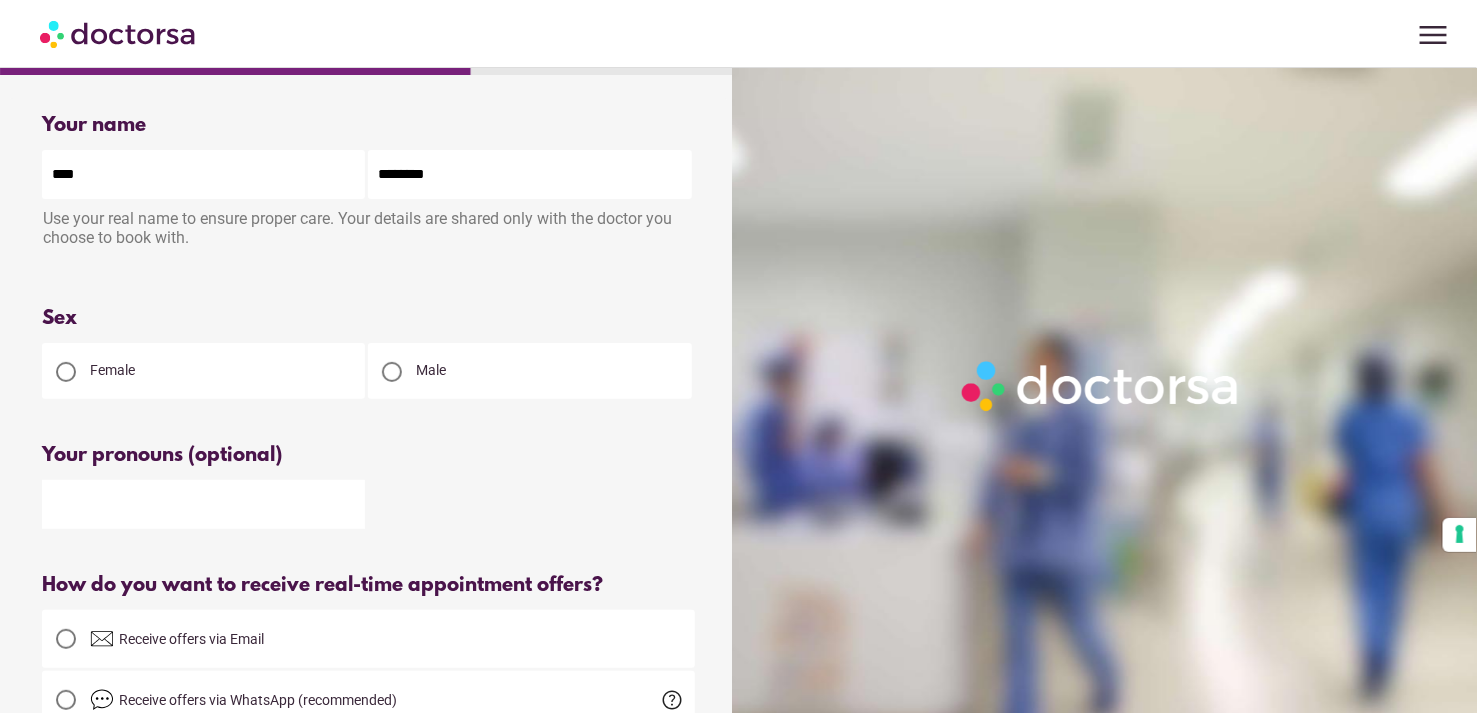 click at bounding box center [203, 504] 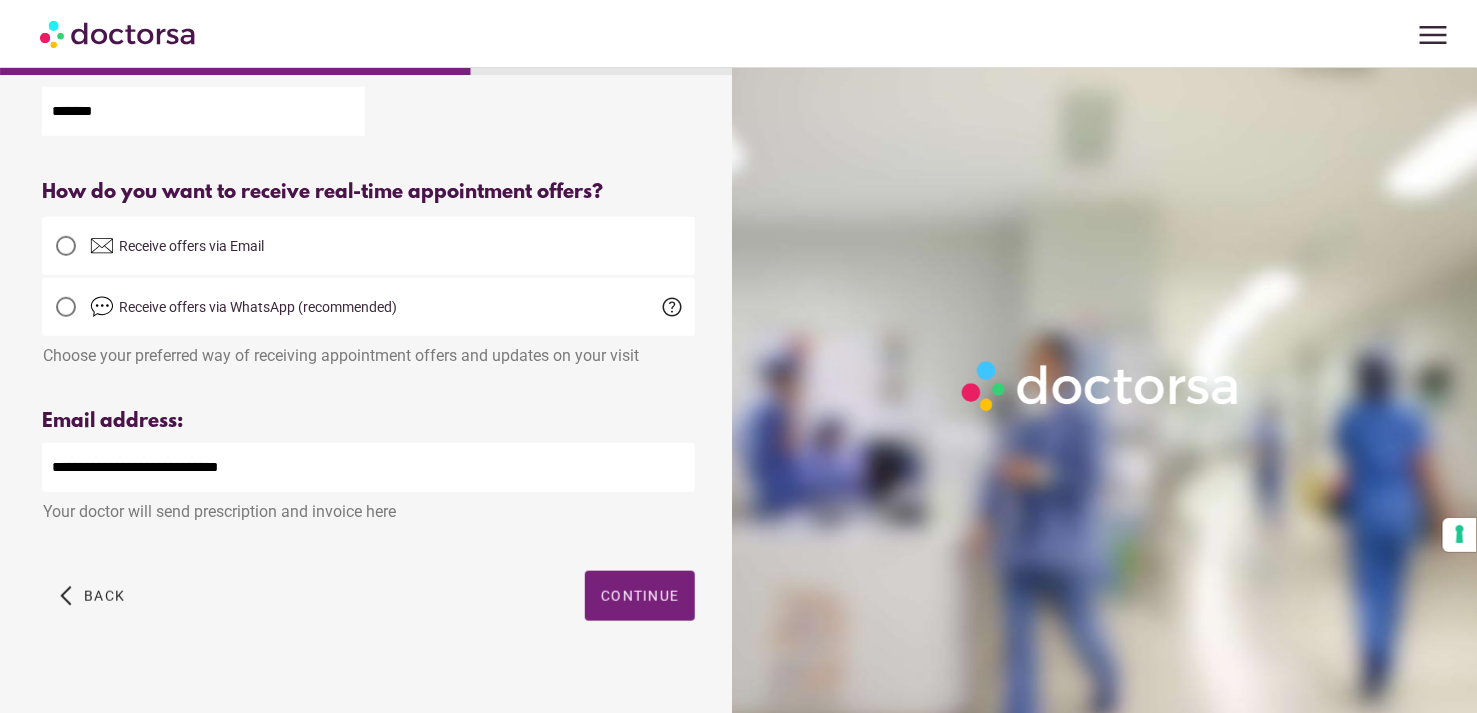 scroll, scrollTop: 418, scrollLeft: 0, axis: vertical 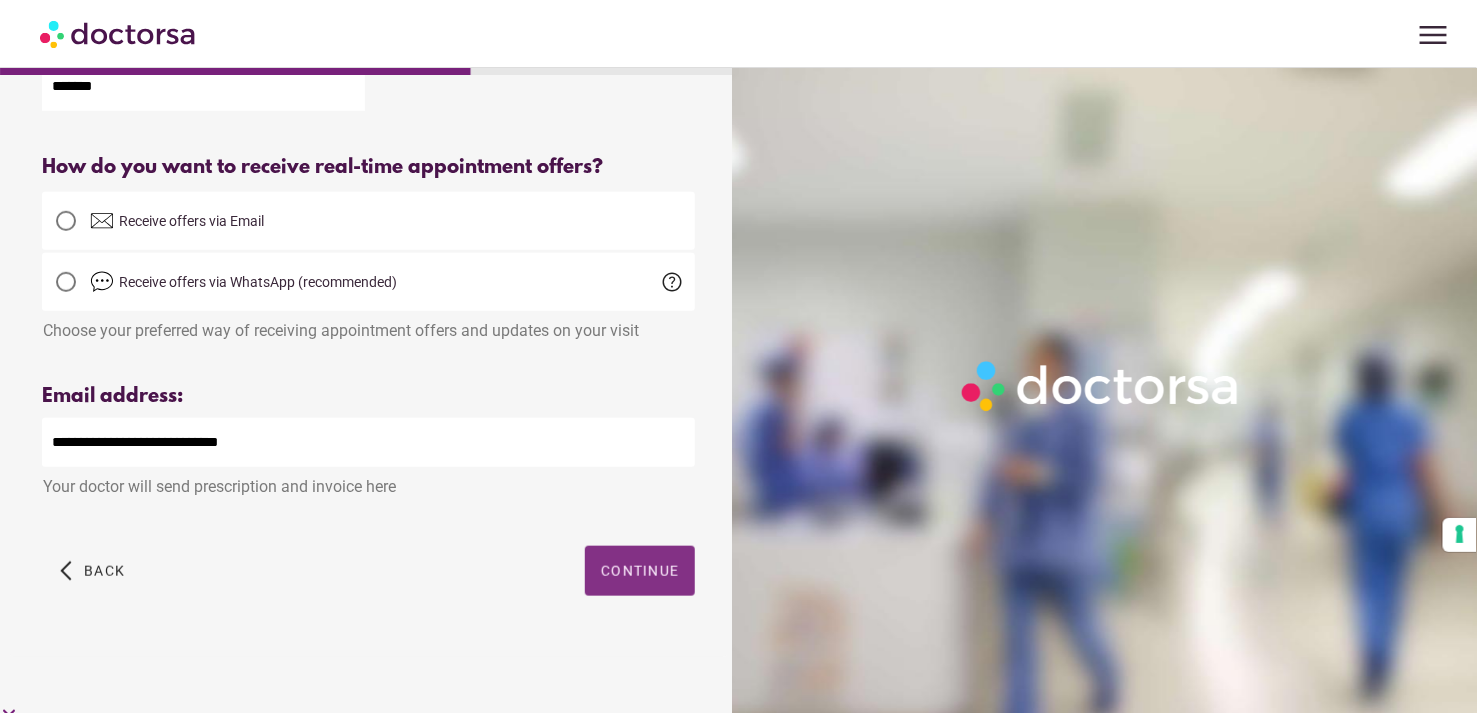type on "*******" 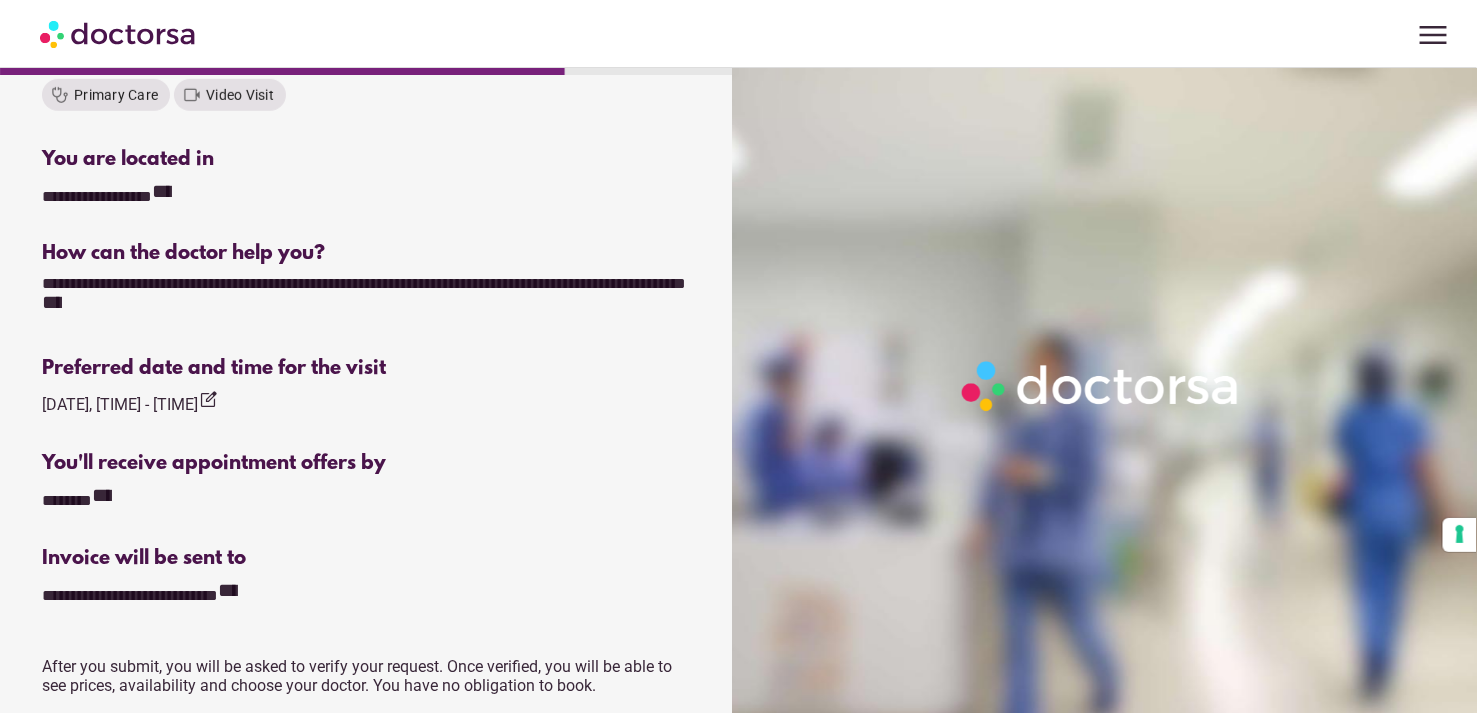 scroll, scrollTop: 0, scrollLeft: 0, axis: both 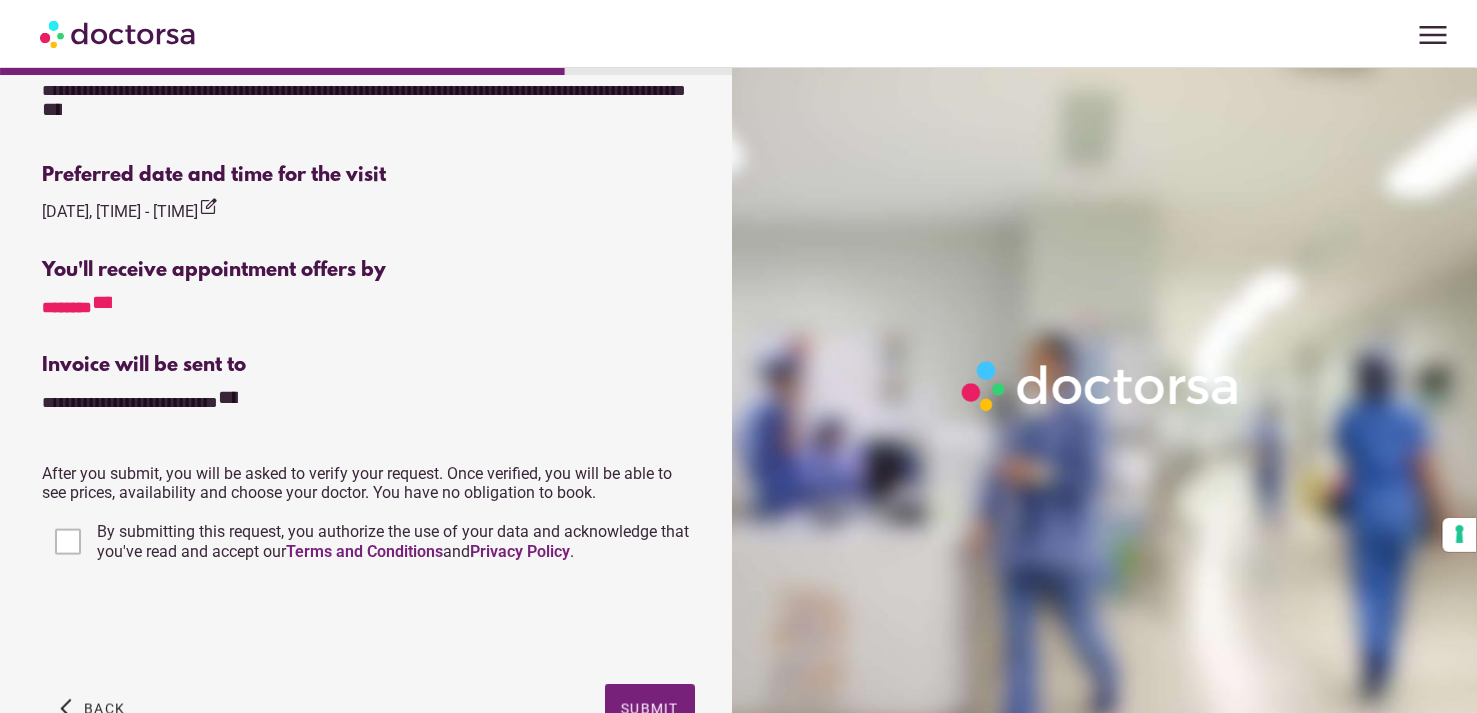 click on "**********" at bounding box center [102, 302] 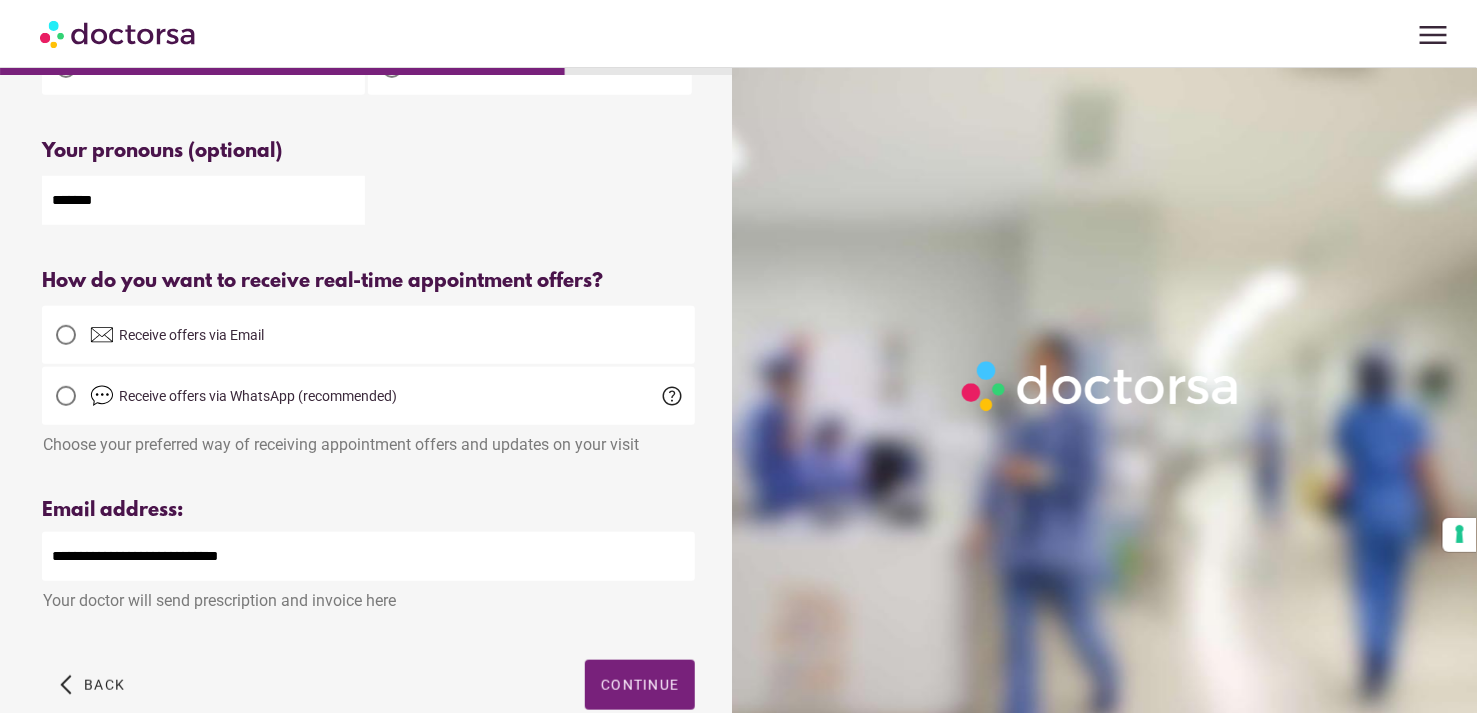 scroll, scrollTop: 418, scrollLeft: 0, axis: vertical 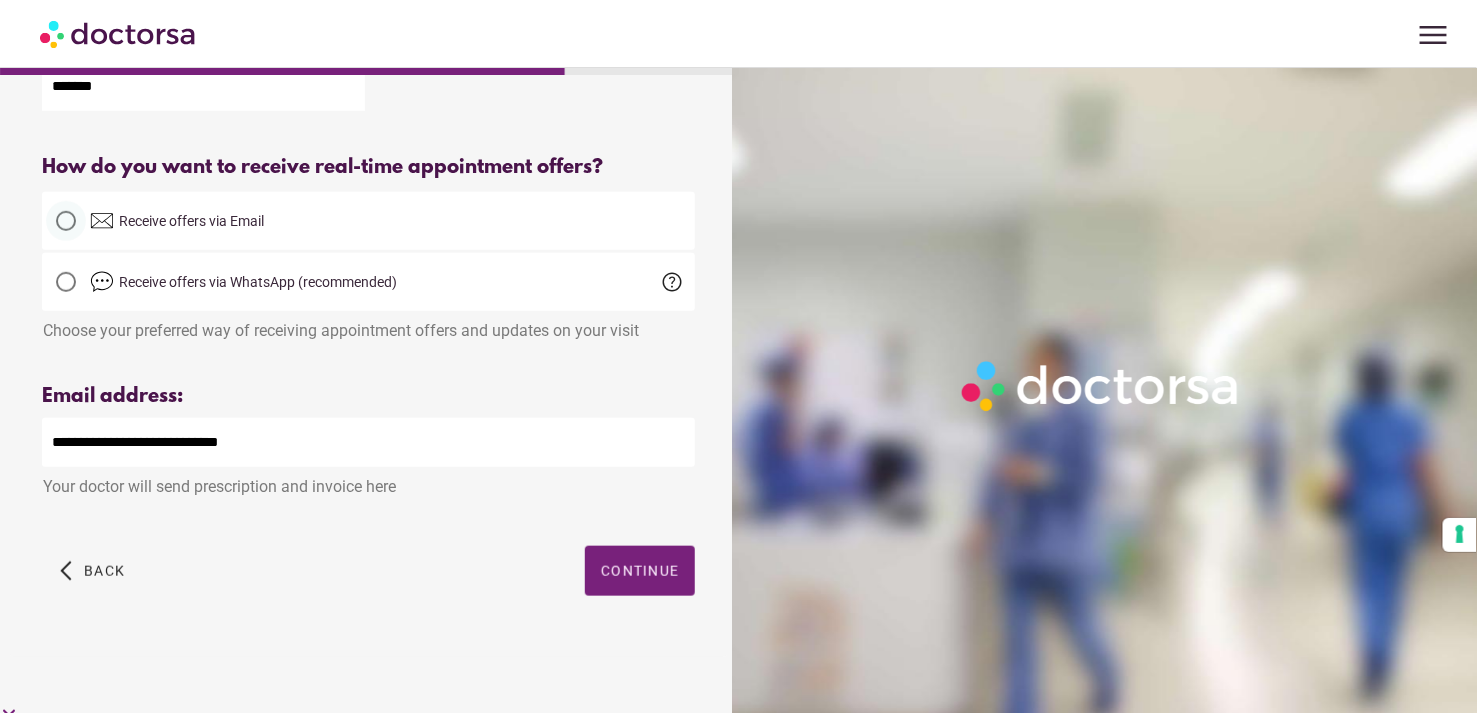 click at bounding box center (66, 221) 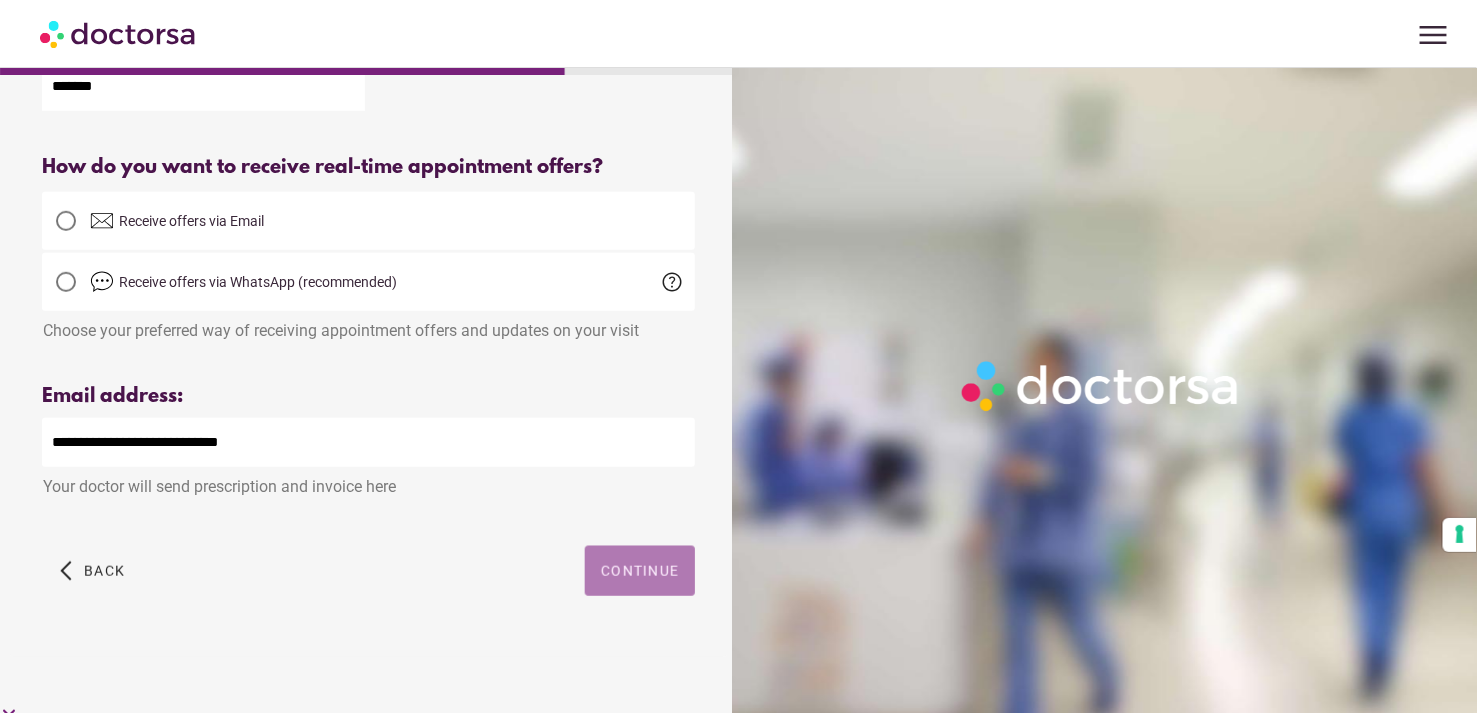 click on "Continue" at bounding box center [640, 571] 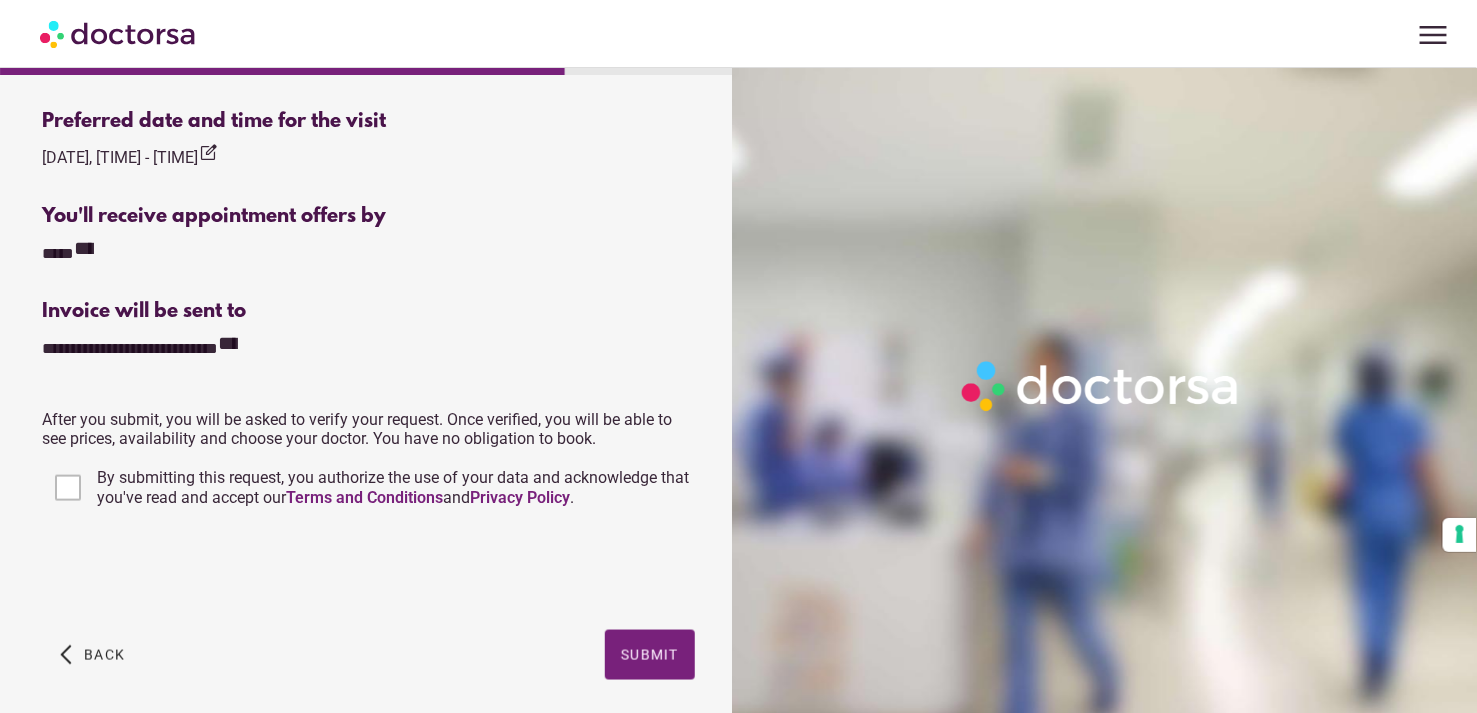 scroll, scrollTop: 739, scrollLeft: 0, axis: vertical 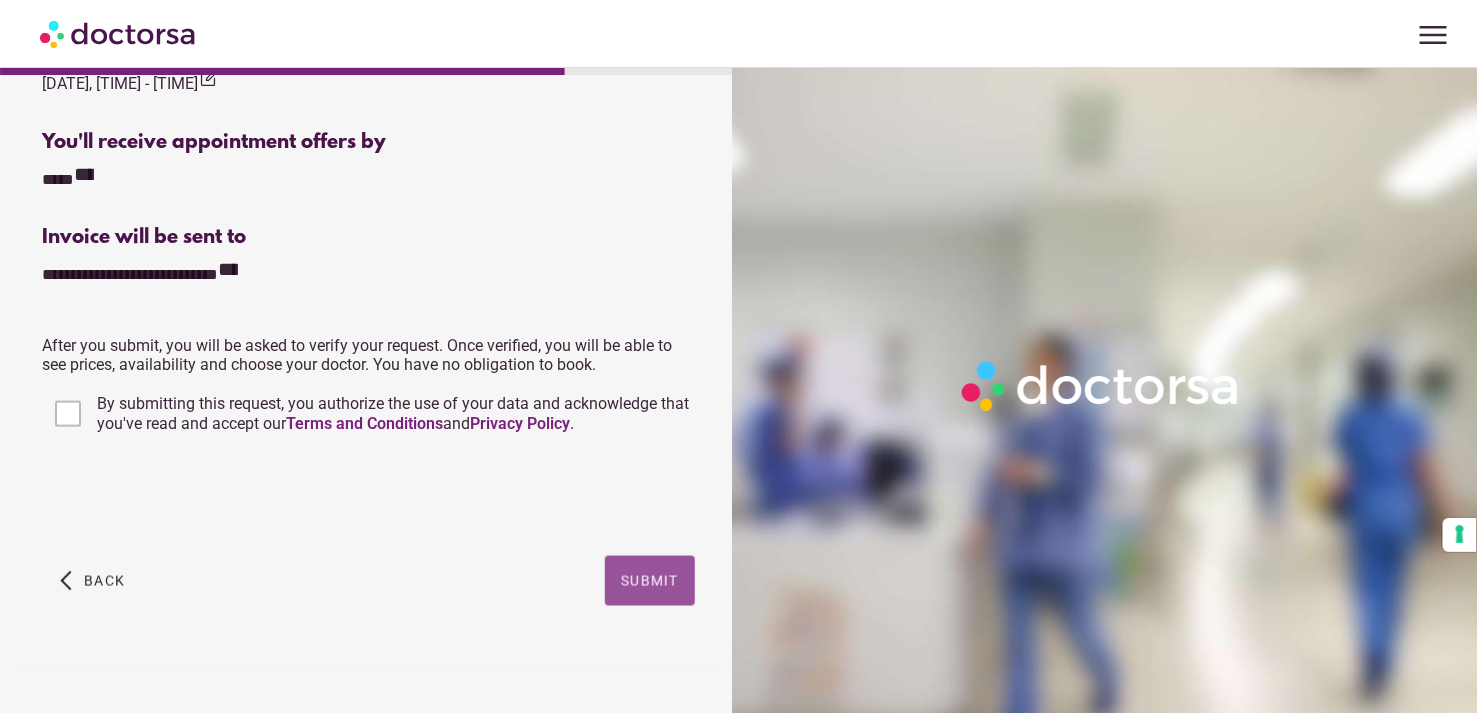 click at bounding box center [650, 581] 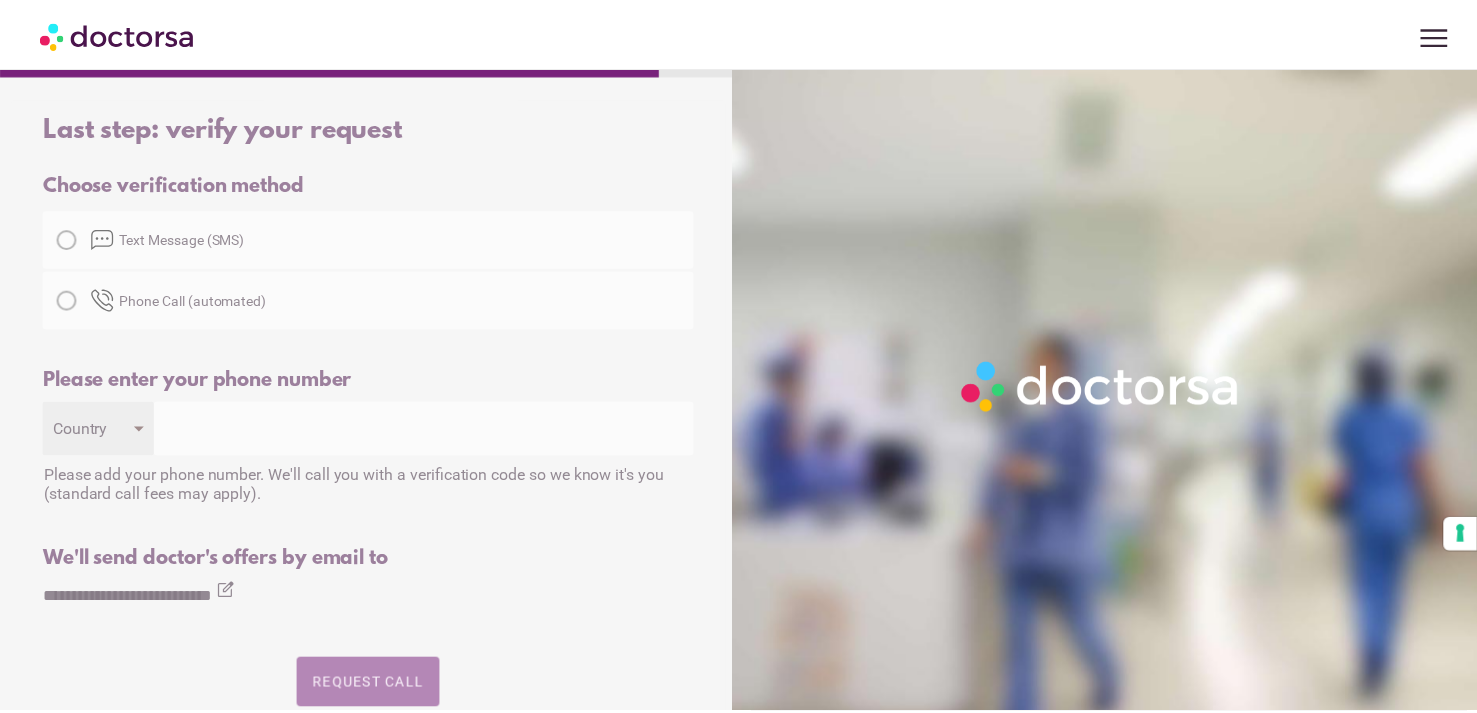 scroll, scrollTop: 0, scrollLeft: 0, axis: both 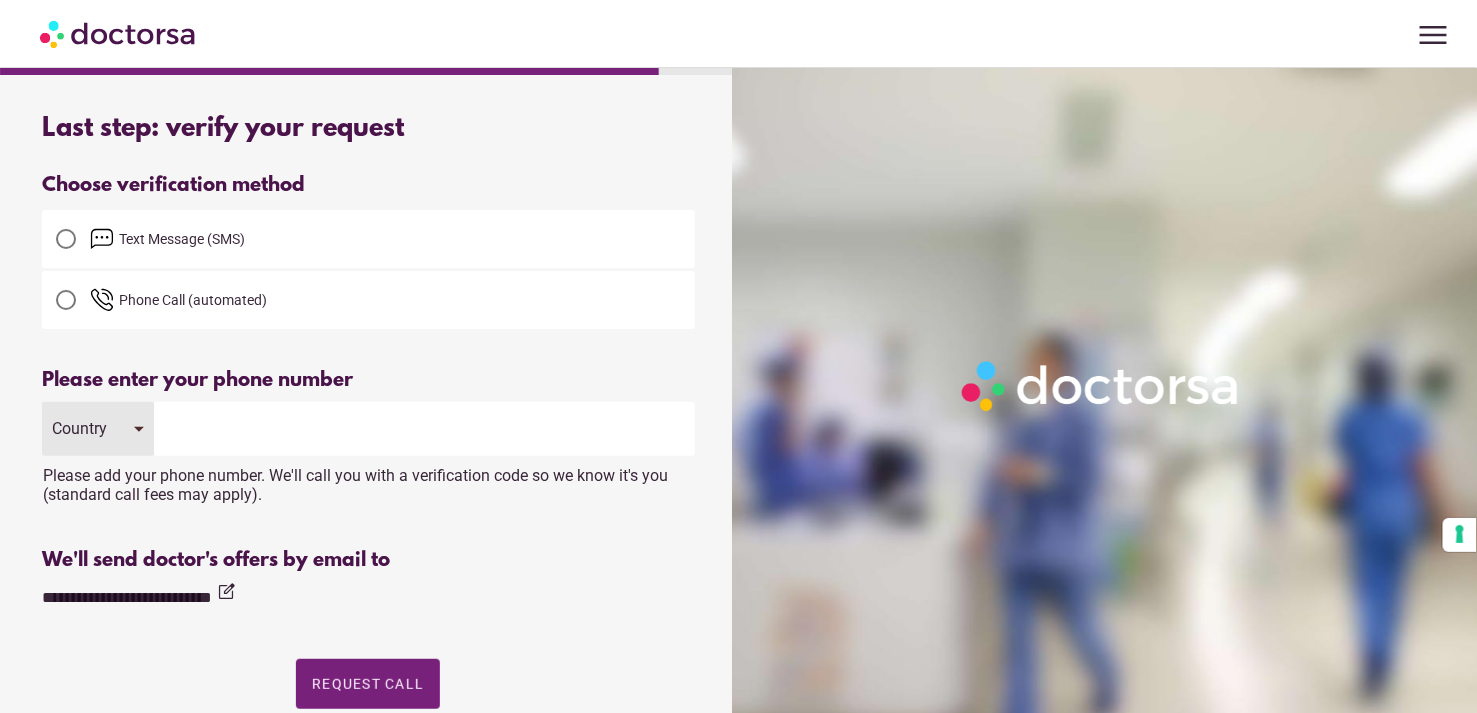 click at bounding box center [66, 239] 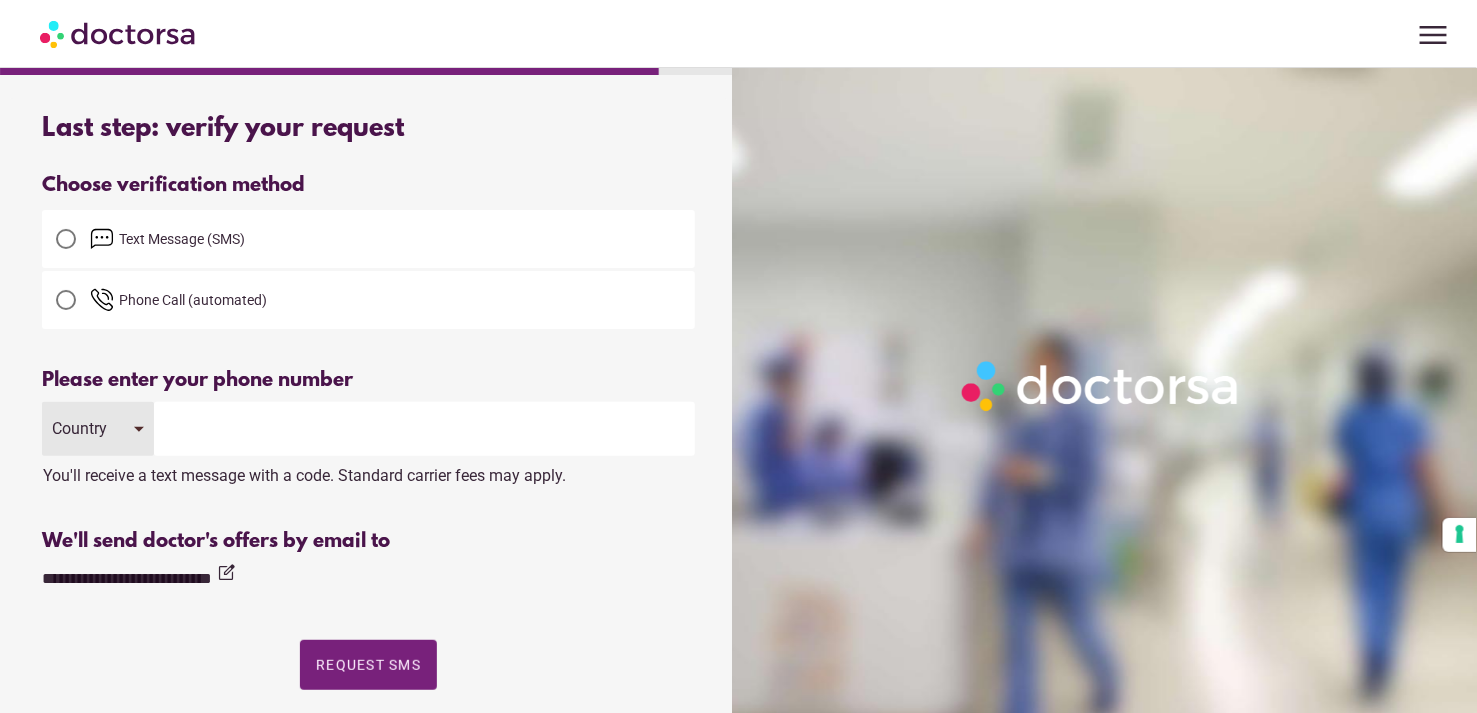 click at bounding box center (424, 429) 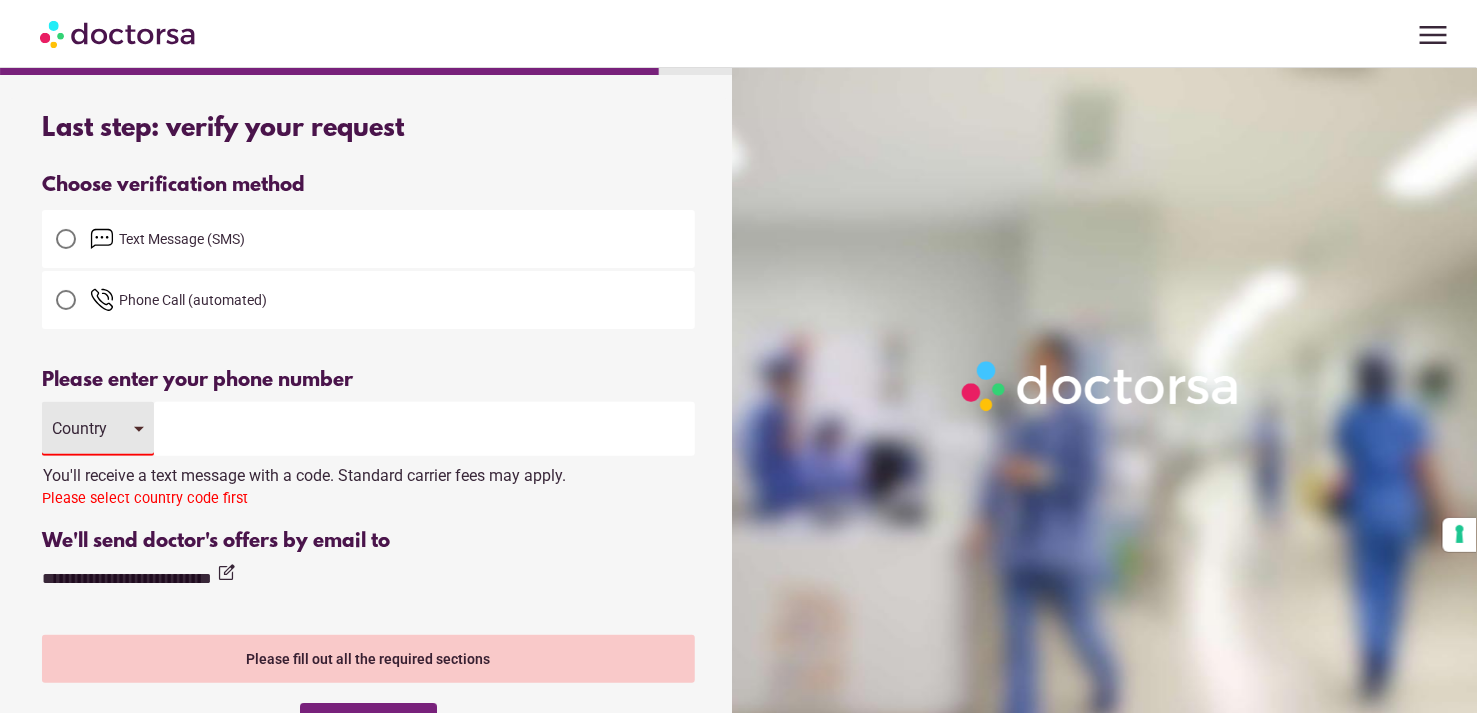 click on "Country" at bounding box center [98, 429] 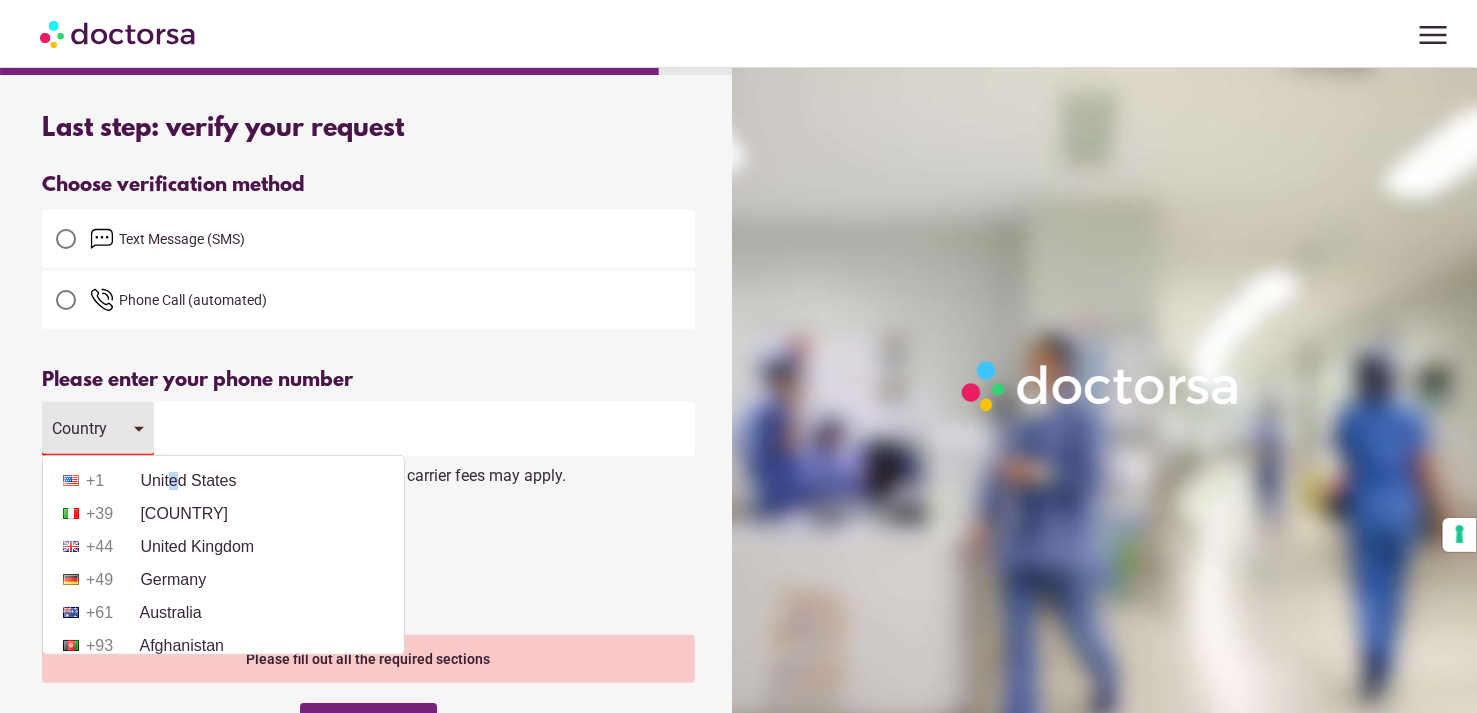 drag, startPoint x: 172, startPoint y: 485, endPoint x: 192, endPoint y: 471, distance: 24.41311 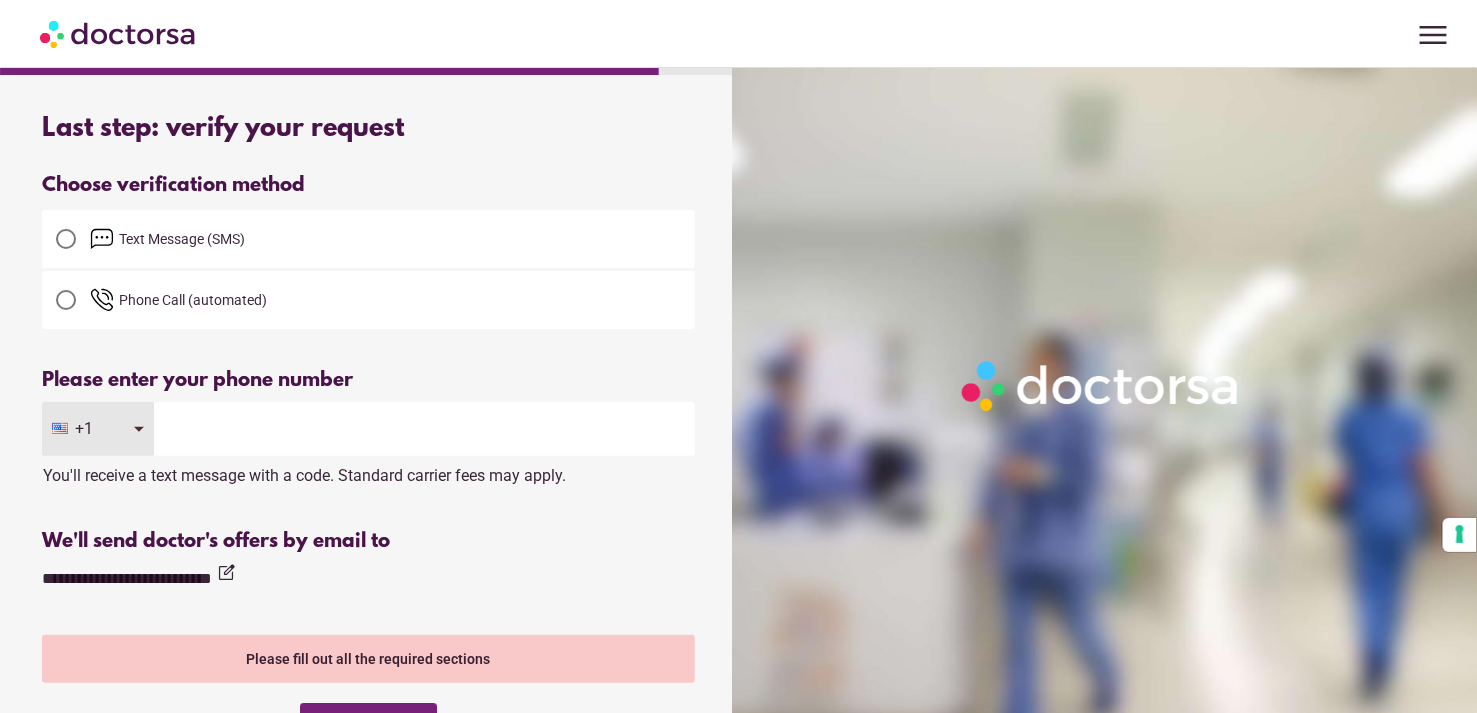 click at bounding box center (424, 429) 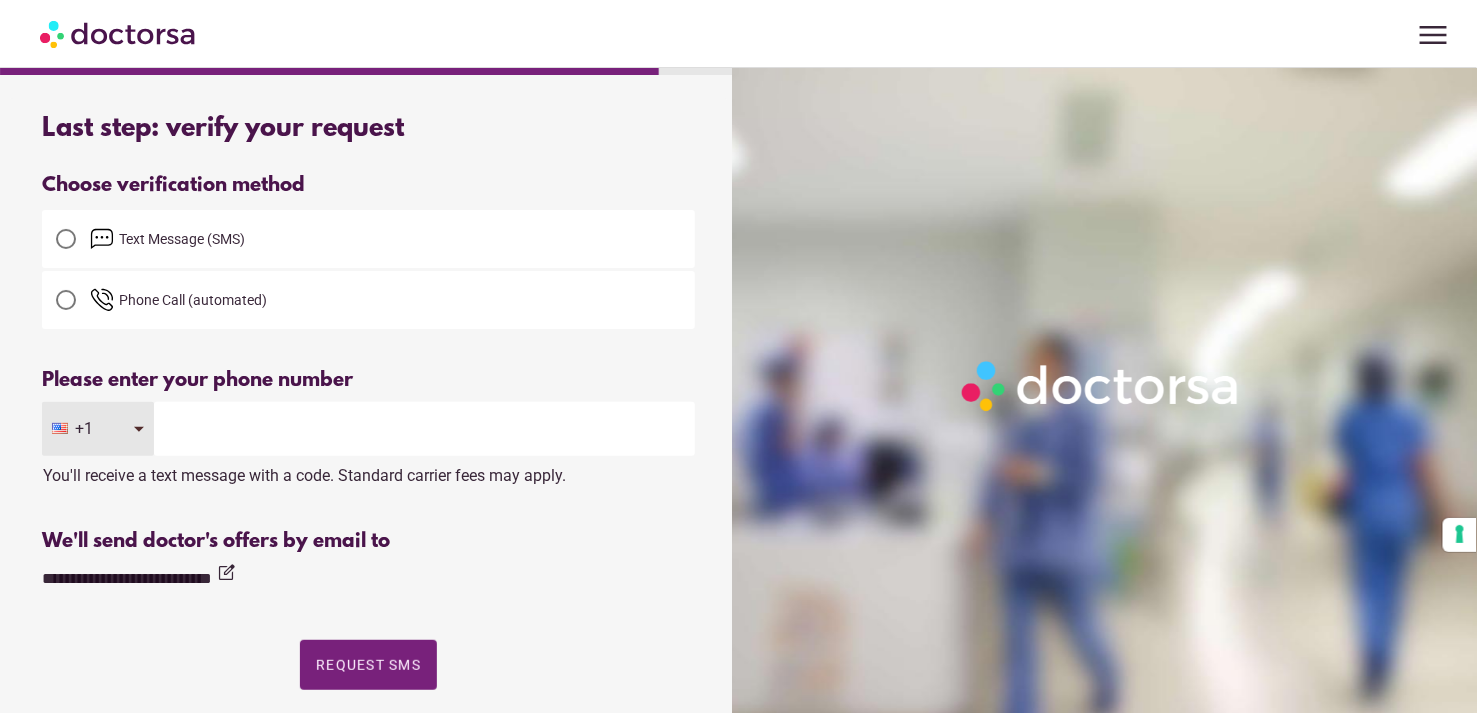 type on "**********" 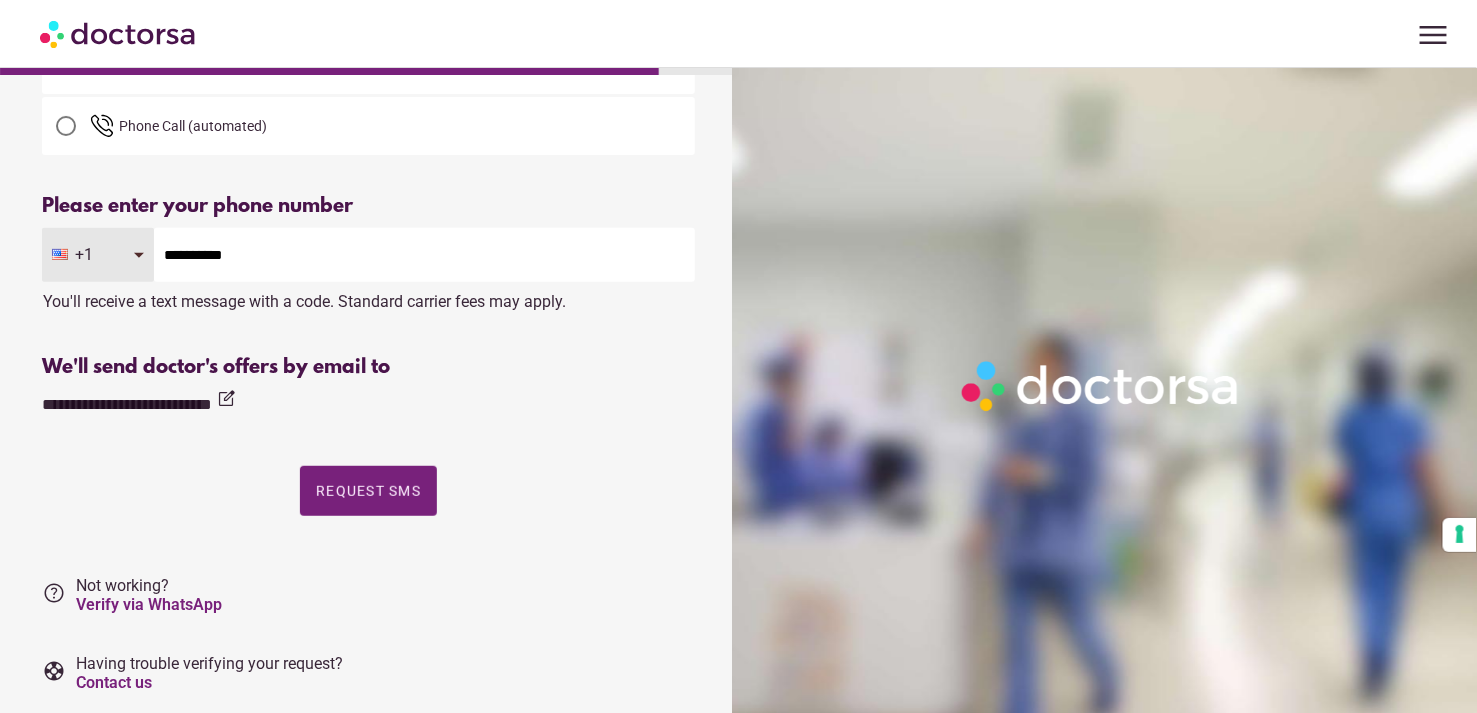 scroll, scrollTop: 176, scrollLeft: 0, axis: vertical 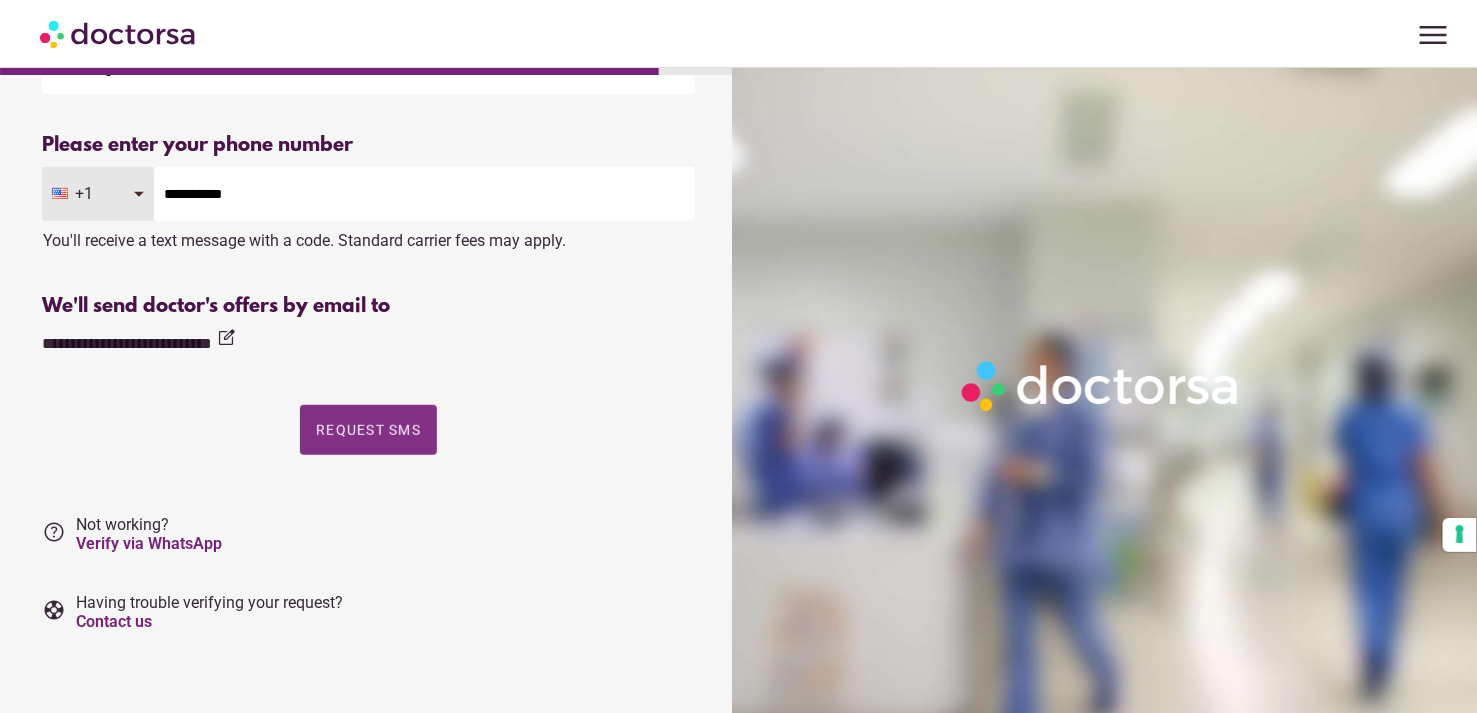 click on "Request SMS" at bounding box center (368, 430) 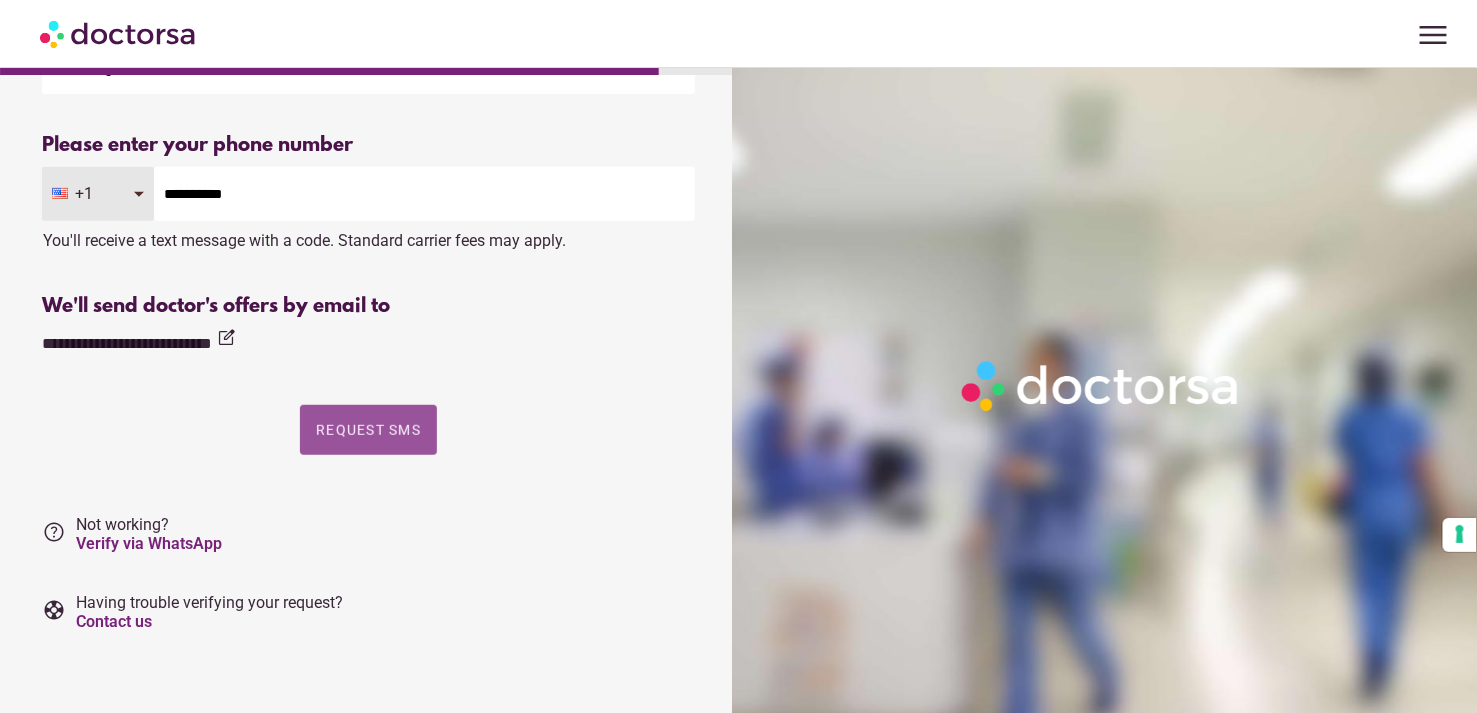 scroll, scrollTop: 0, scrollLeft: 0, axis: both 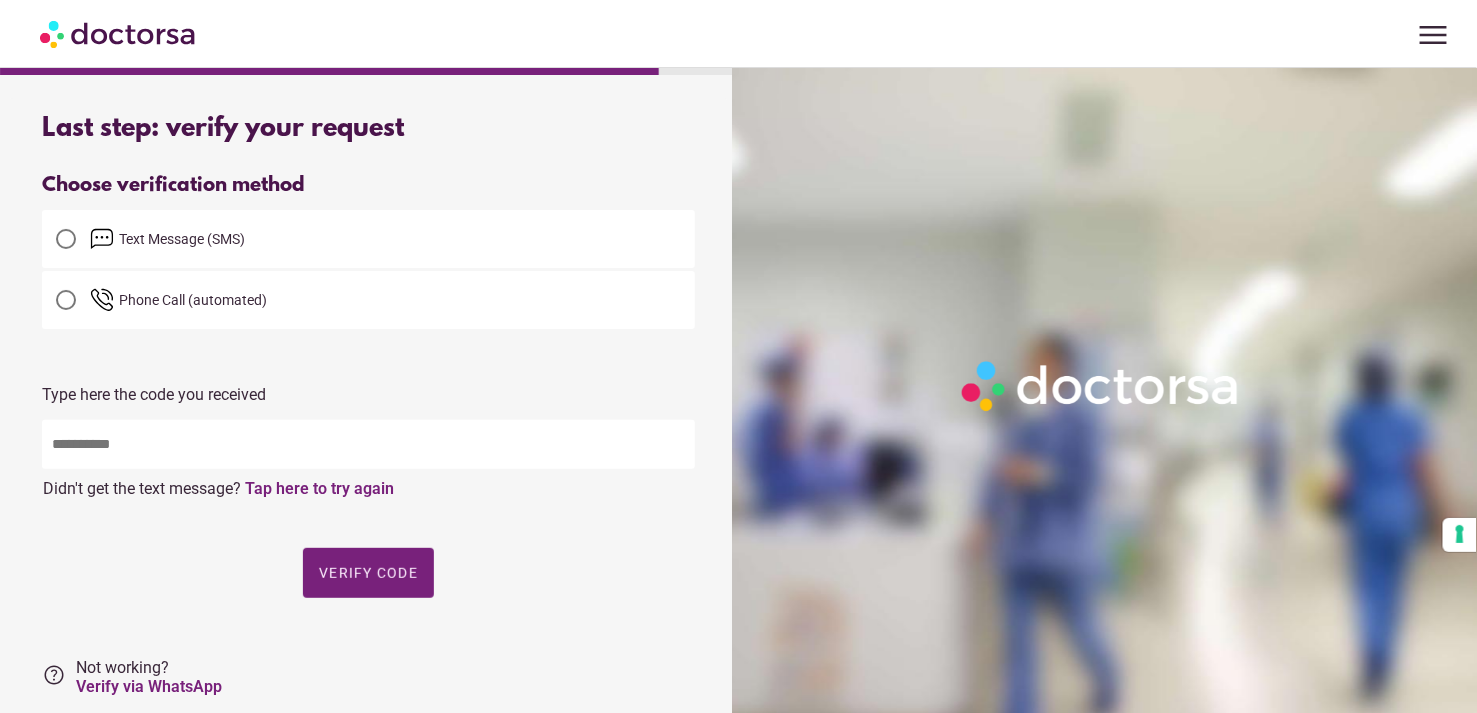 click at bounding box center [368, 444] 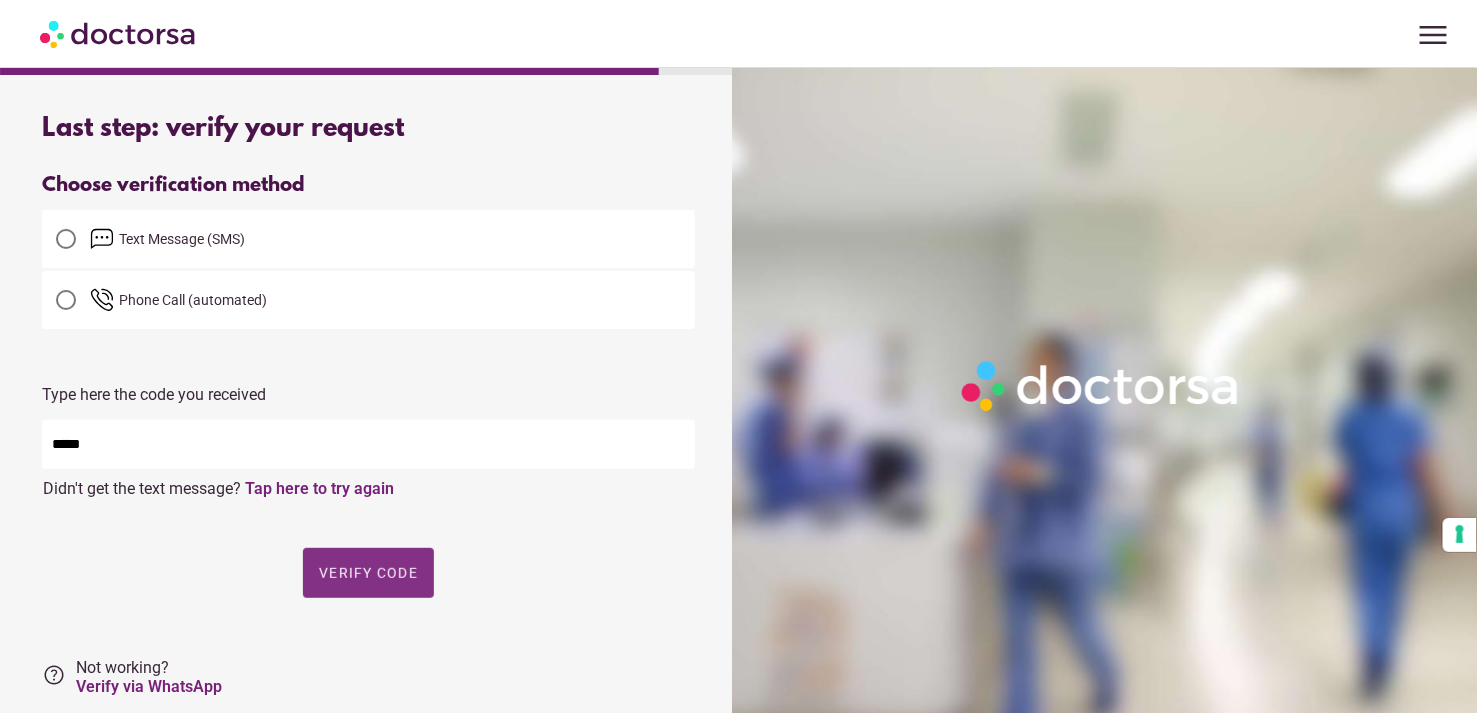 type on "*****" 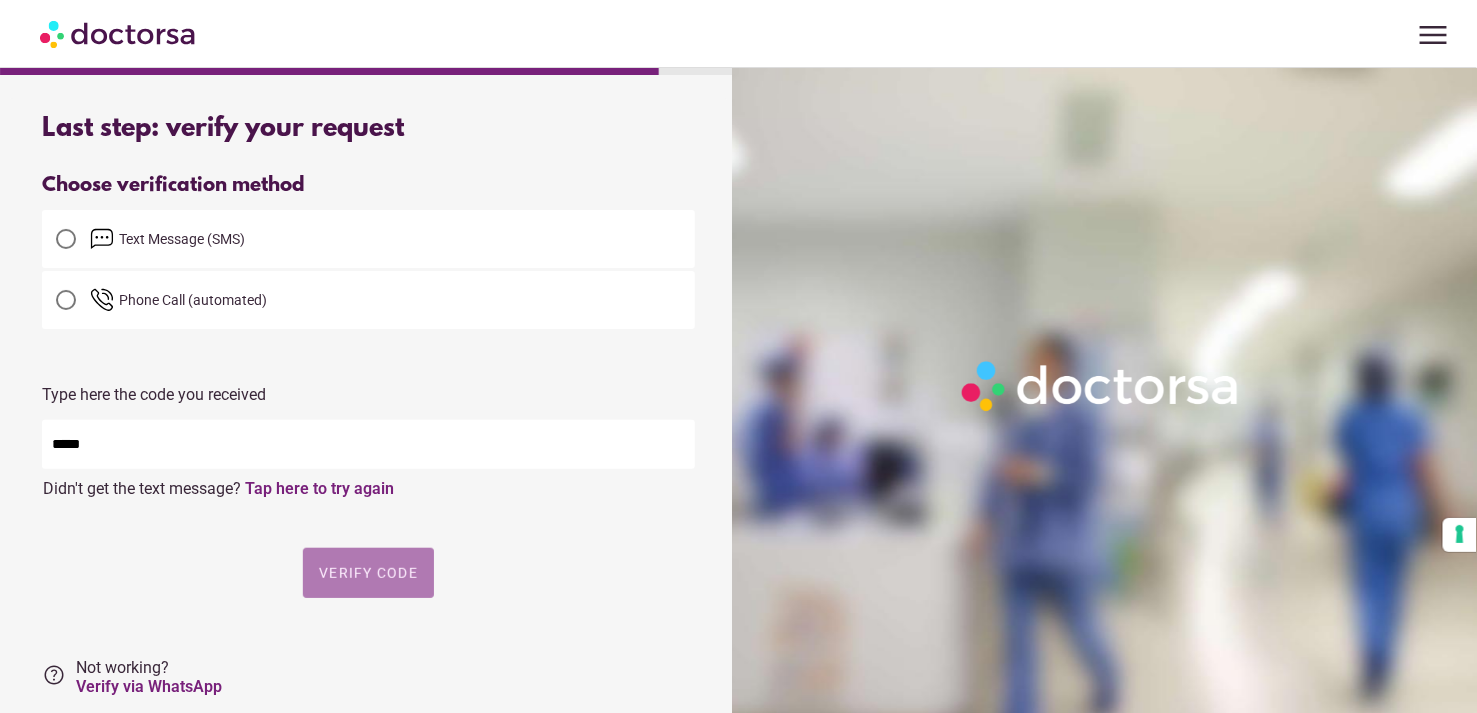 click on "Verify code" at bounding box center [368, 573] 